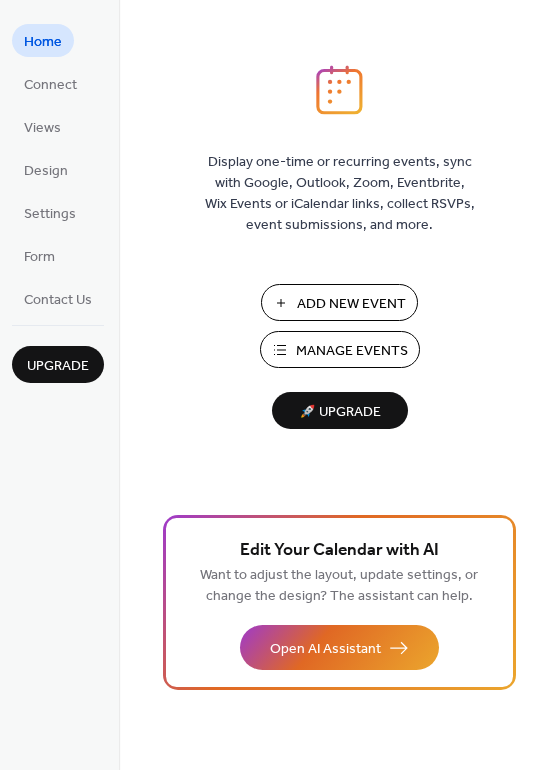scroll, scrollTop: 0, scrollLeft: 0, axis: both 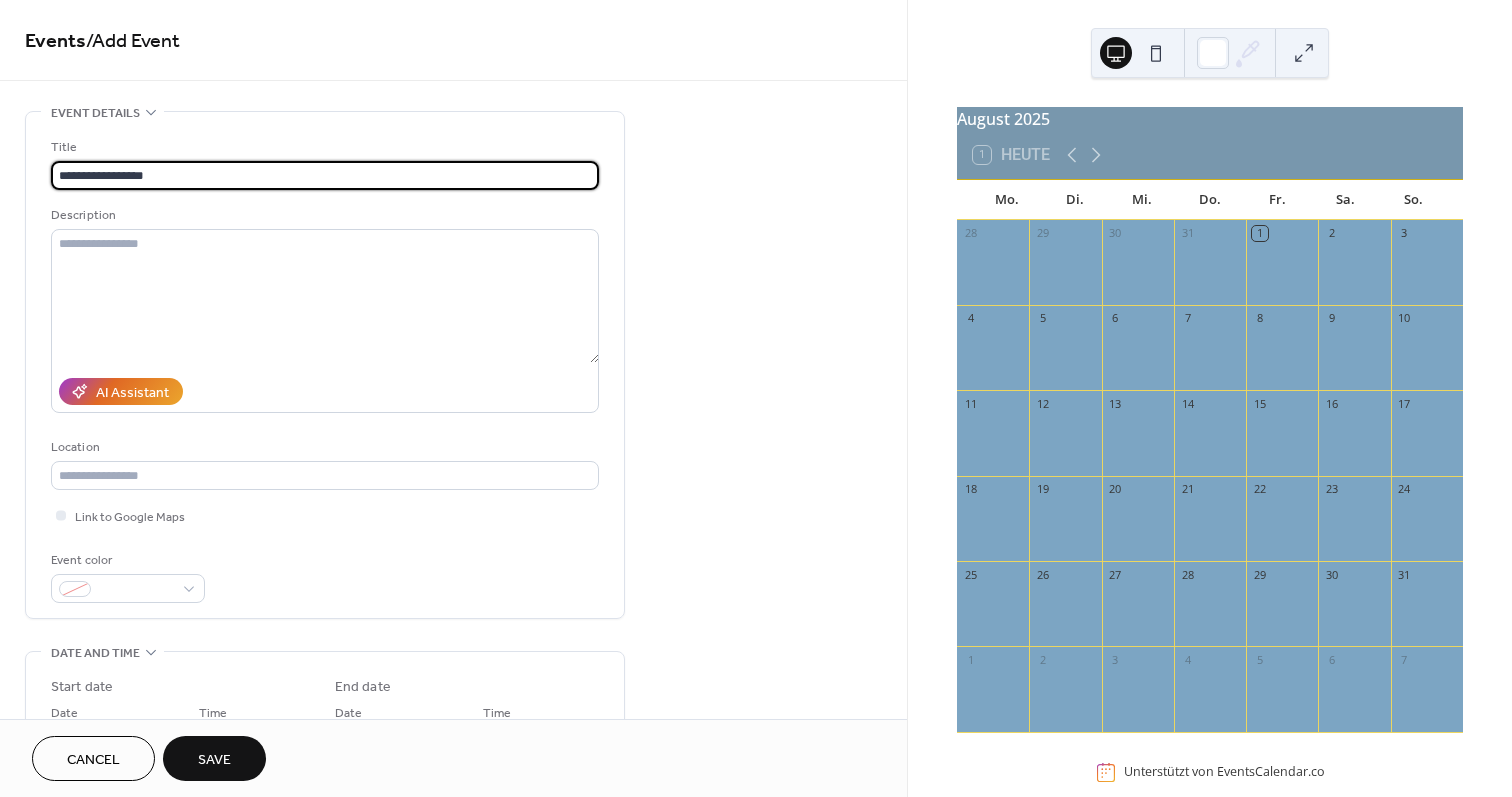 type on "**********" 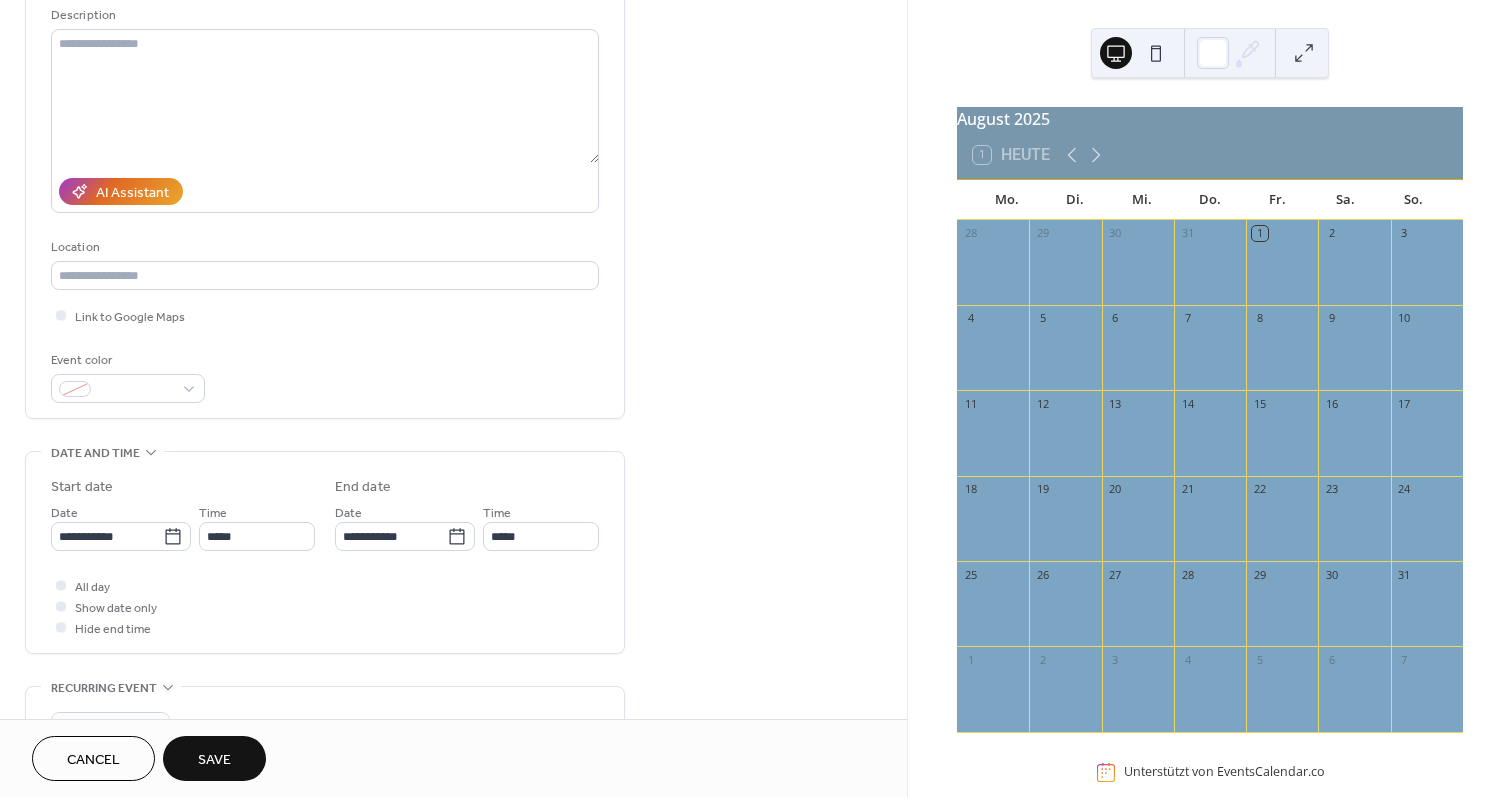 scroll, scrollTop: 240, scrollLeft: 0, axis: vertical 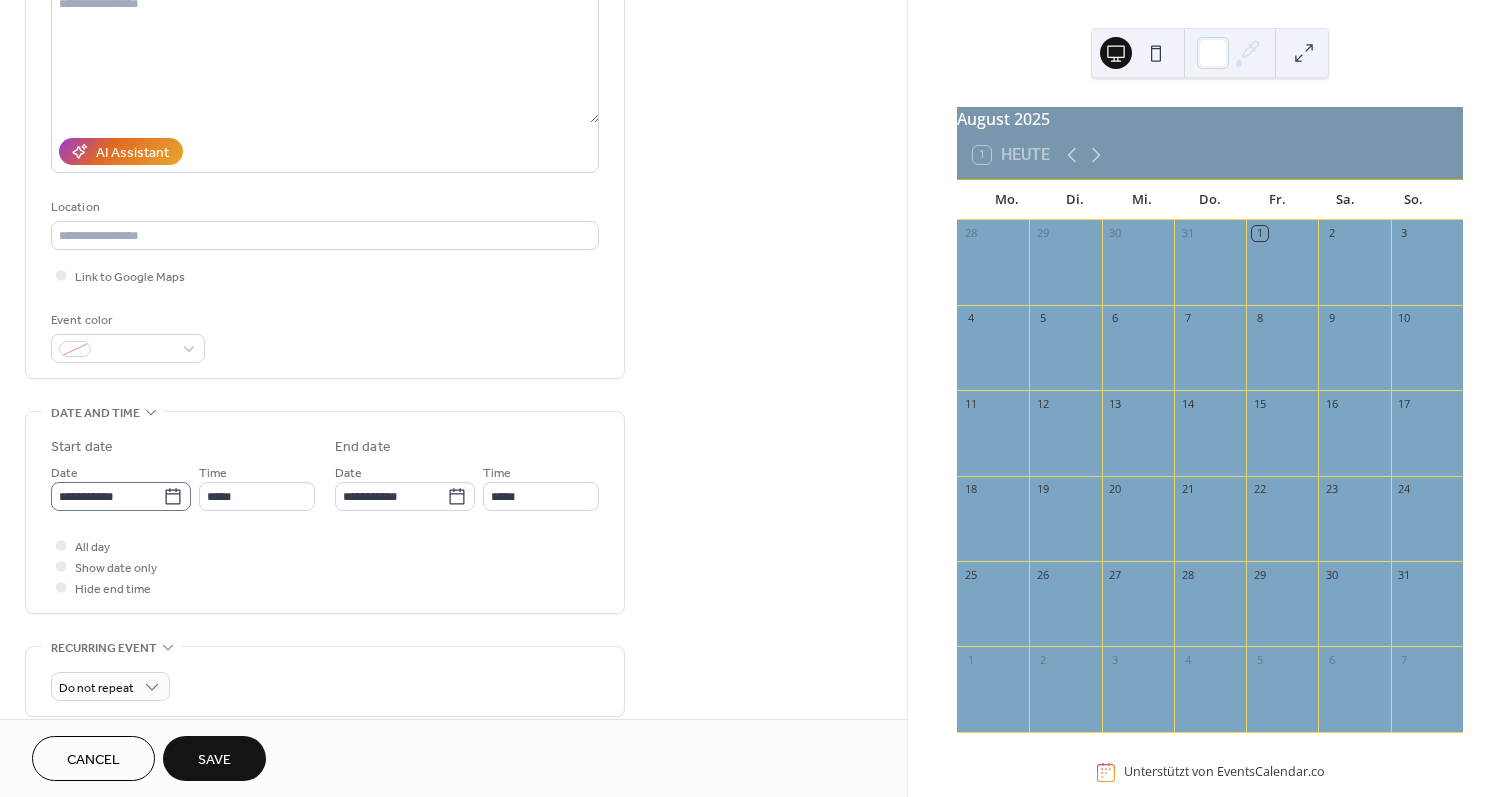 click 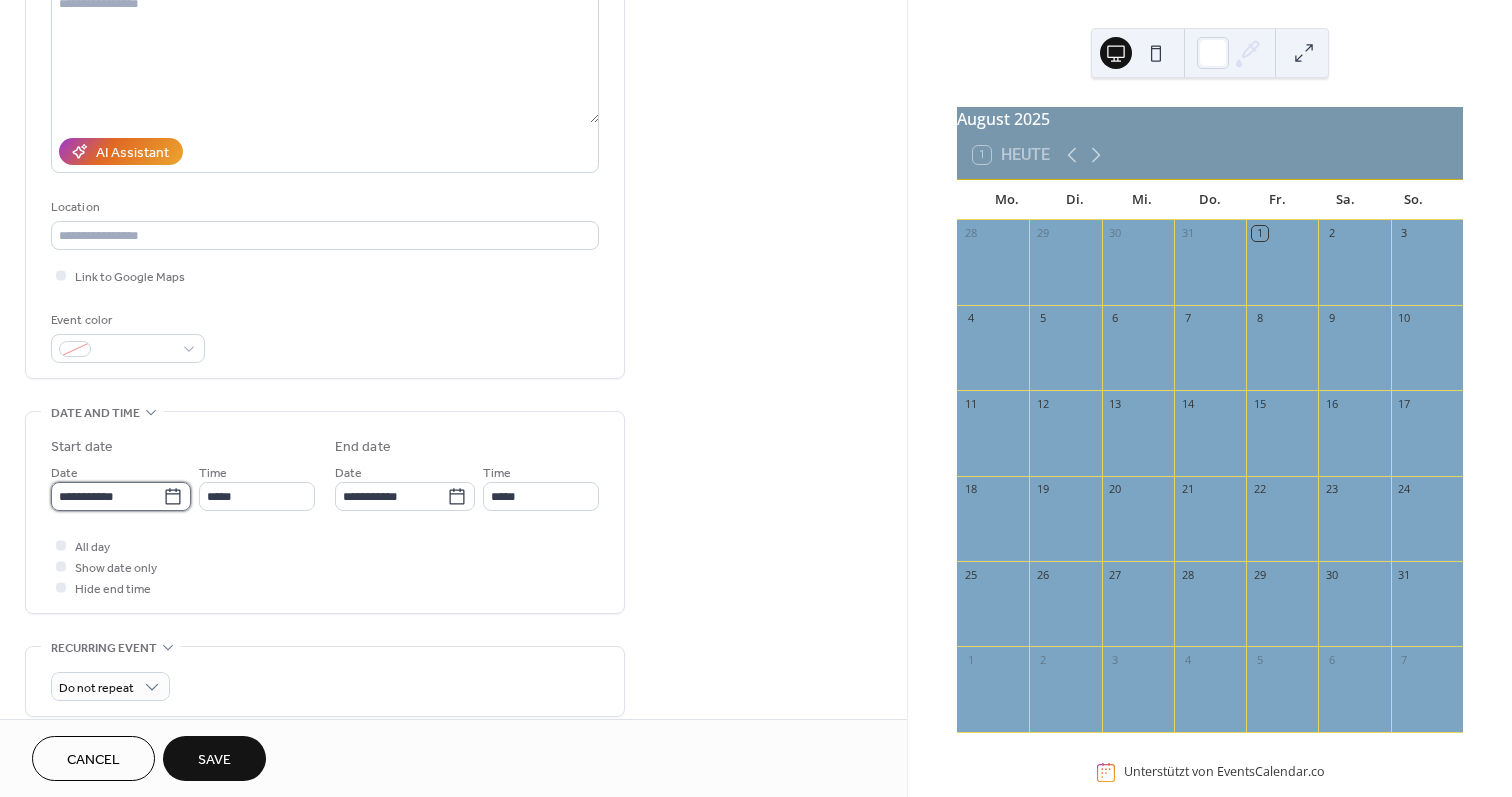click on "**********" at bounding box center [107, 496] 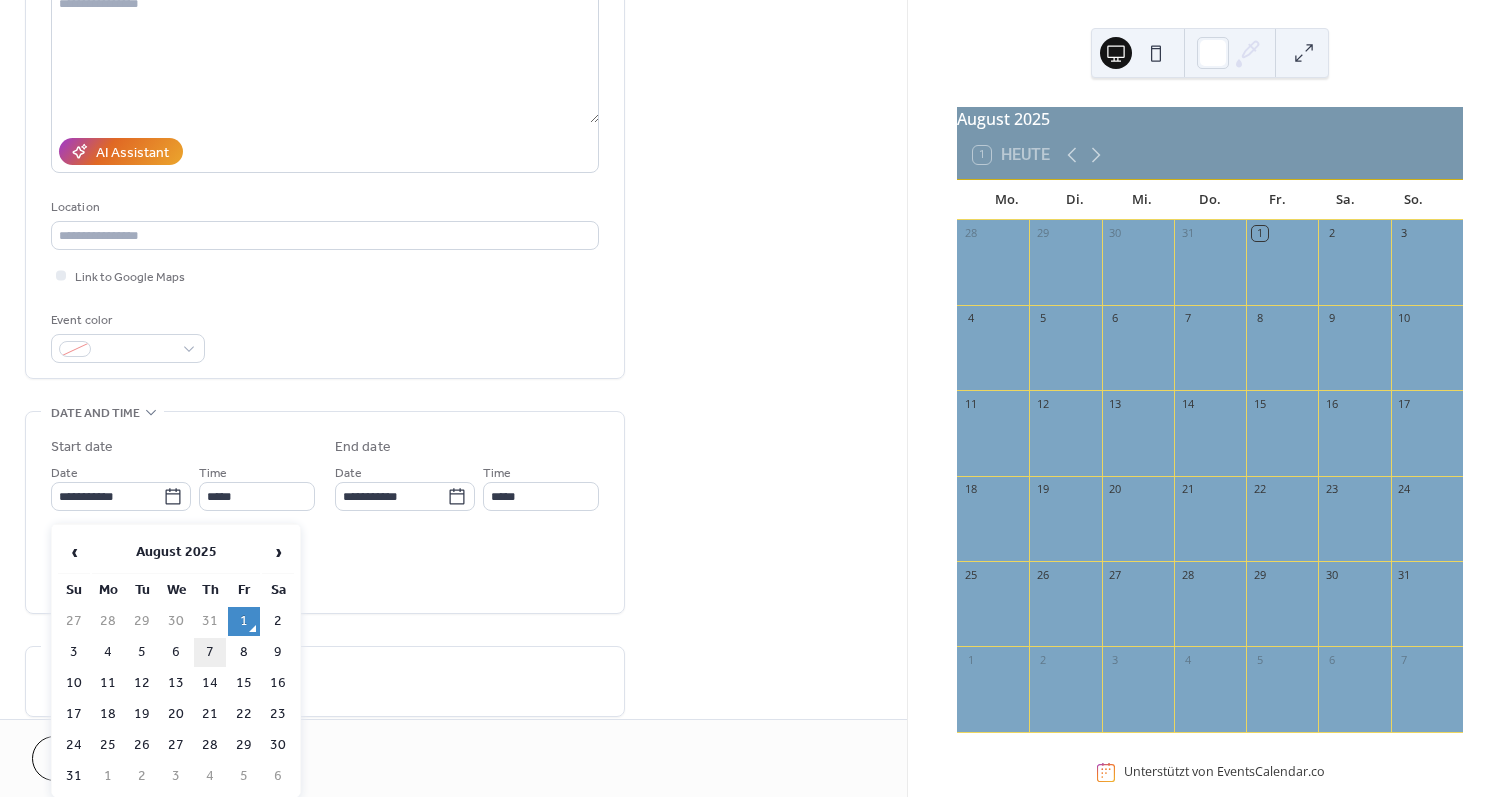 click on "7" at bounding box center [210, 652] 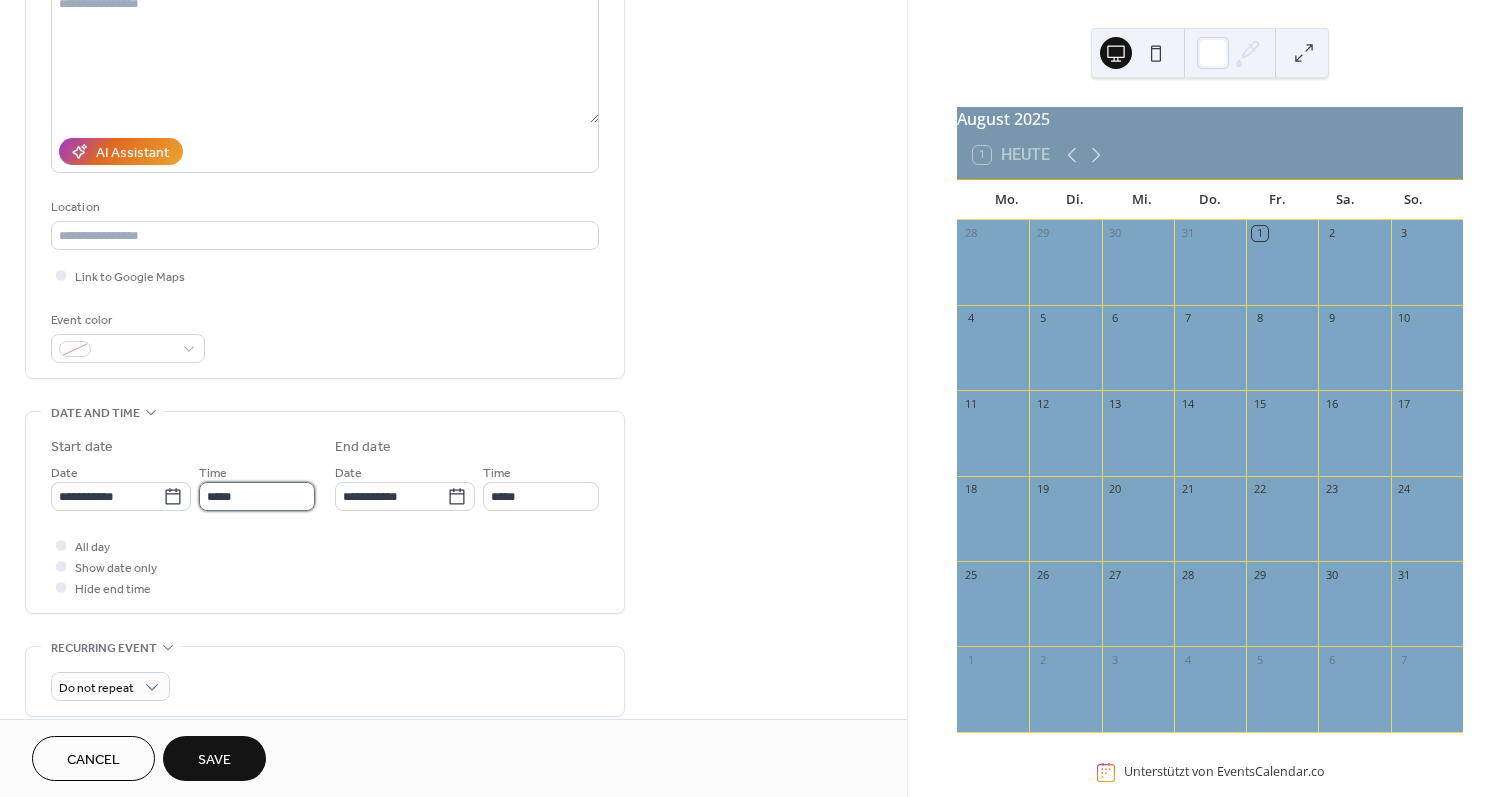 click on "*****" at bounding box center (257, 496) 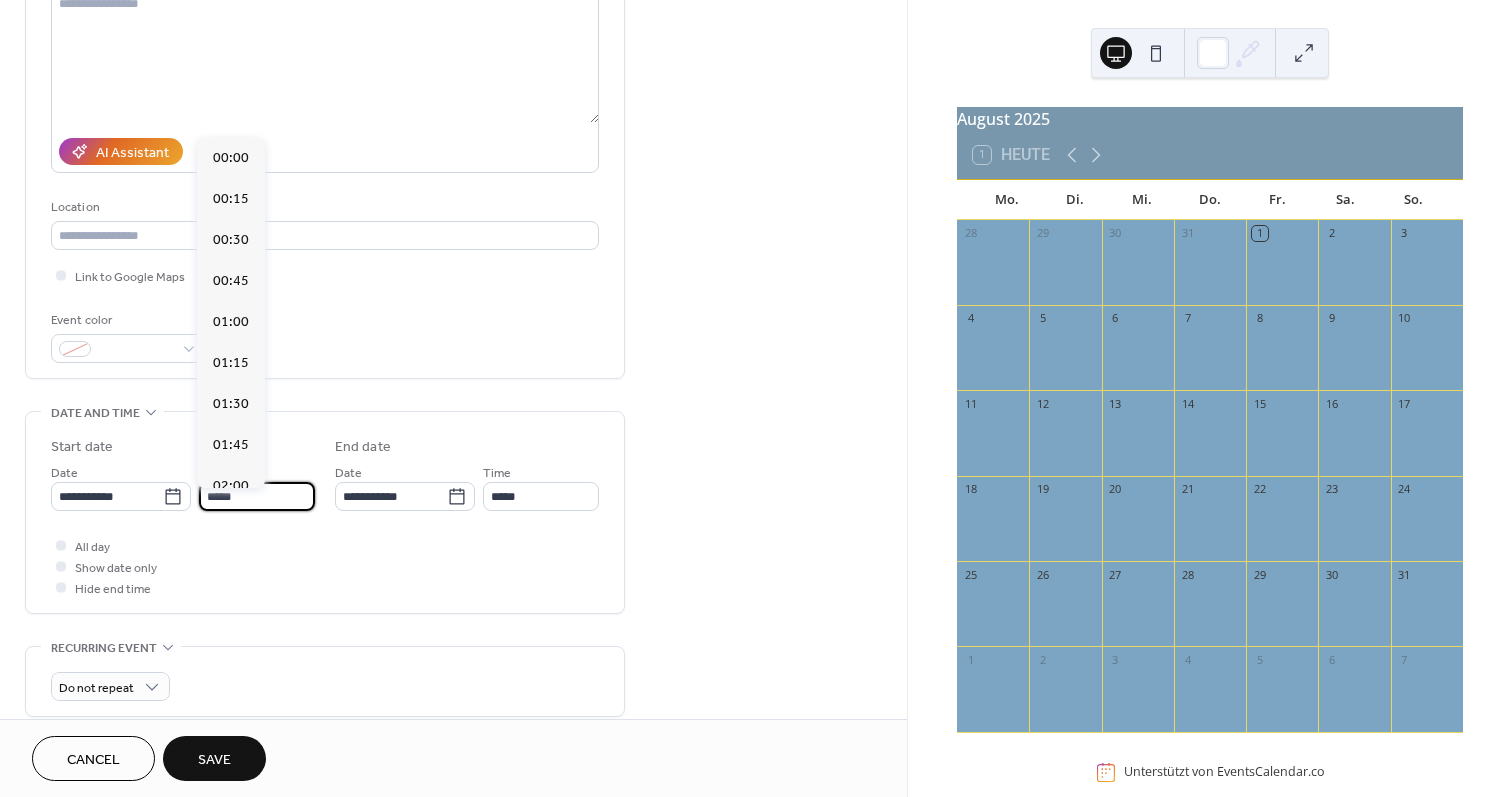 scroll, scrollTop: 1944, scrollLeft: 0, axis: vertical 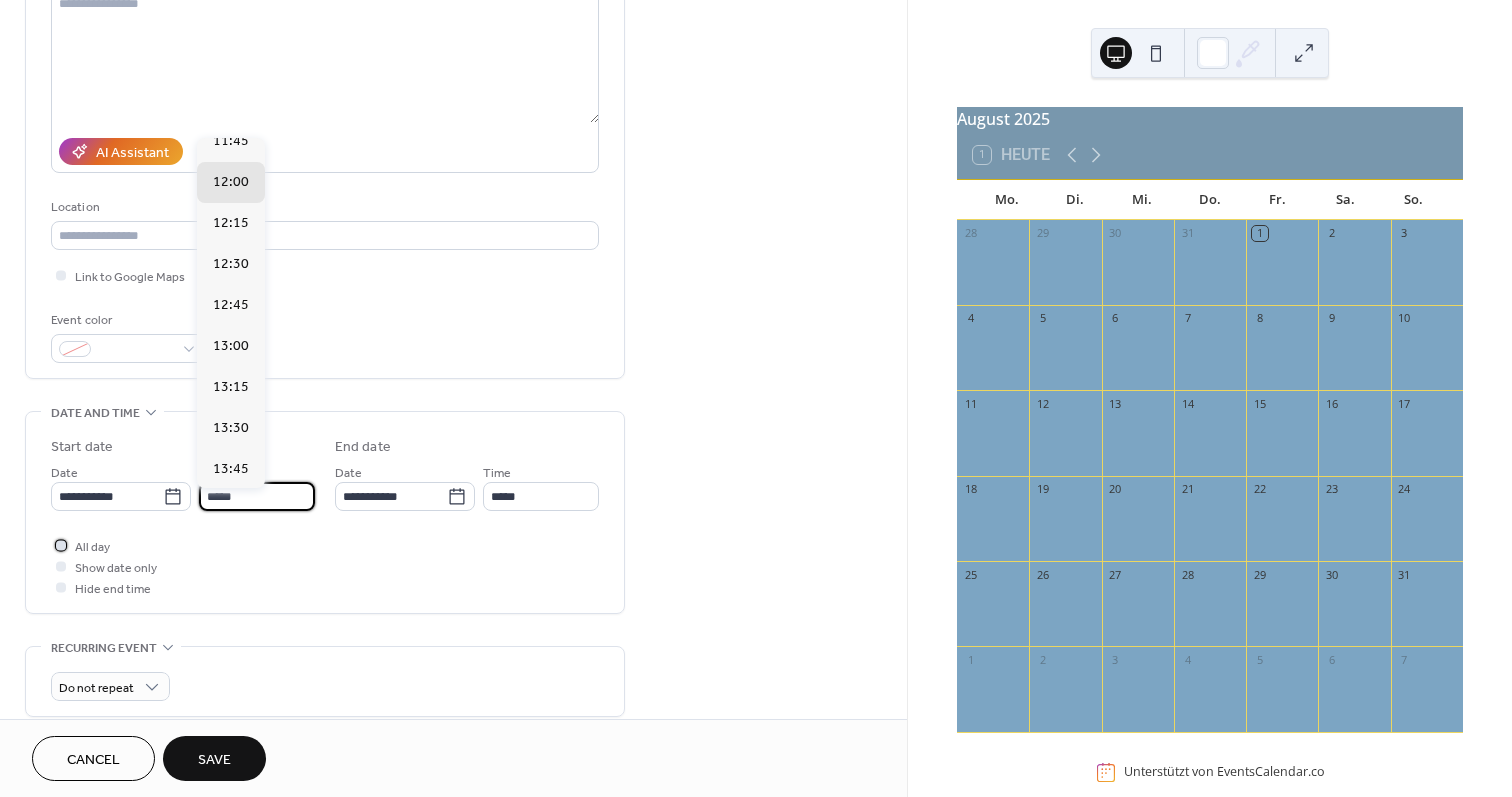 click at bounding box center [61, 545] 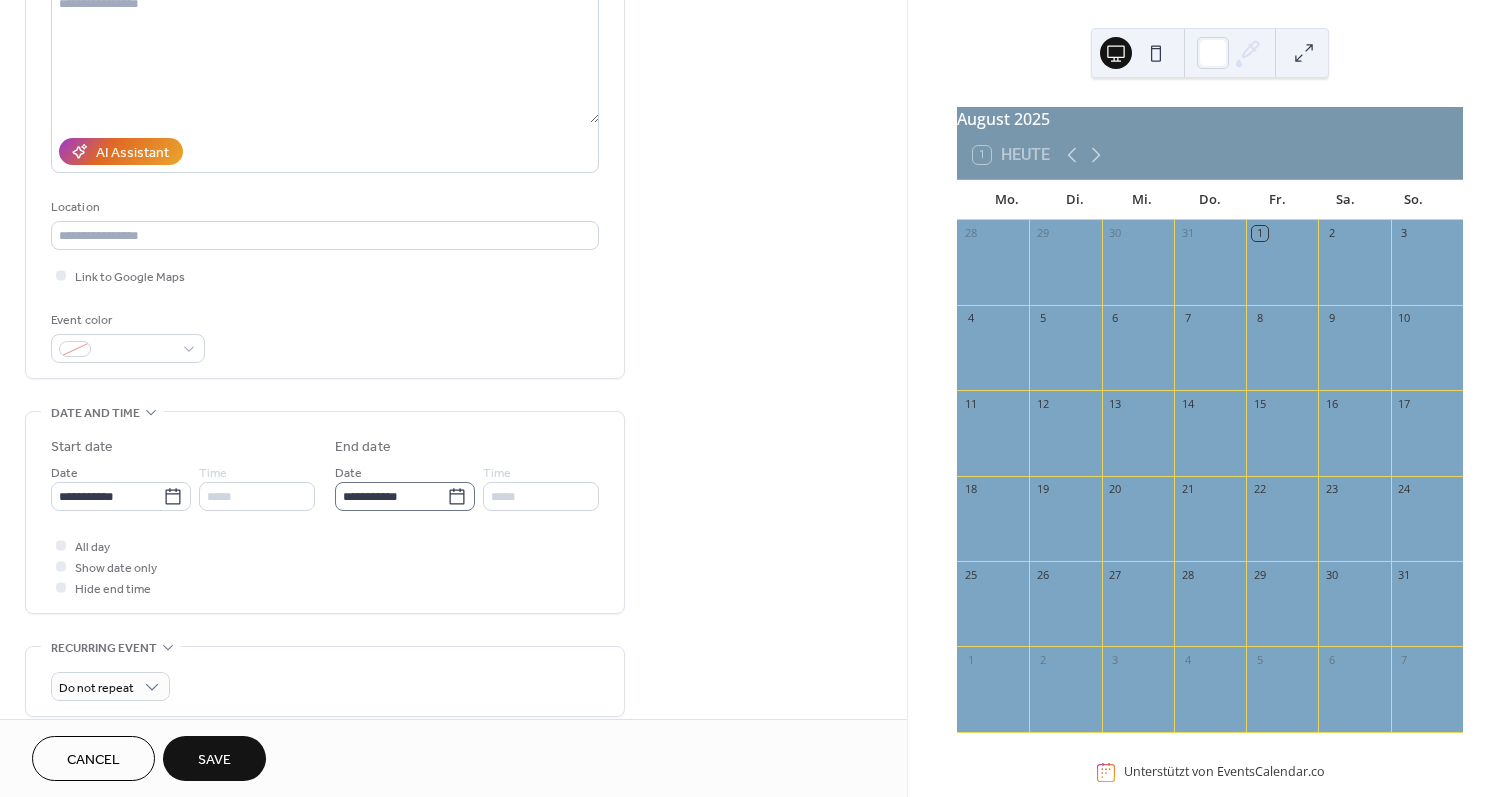 click 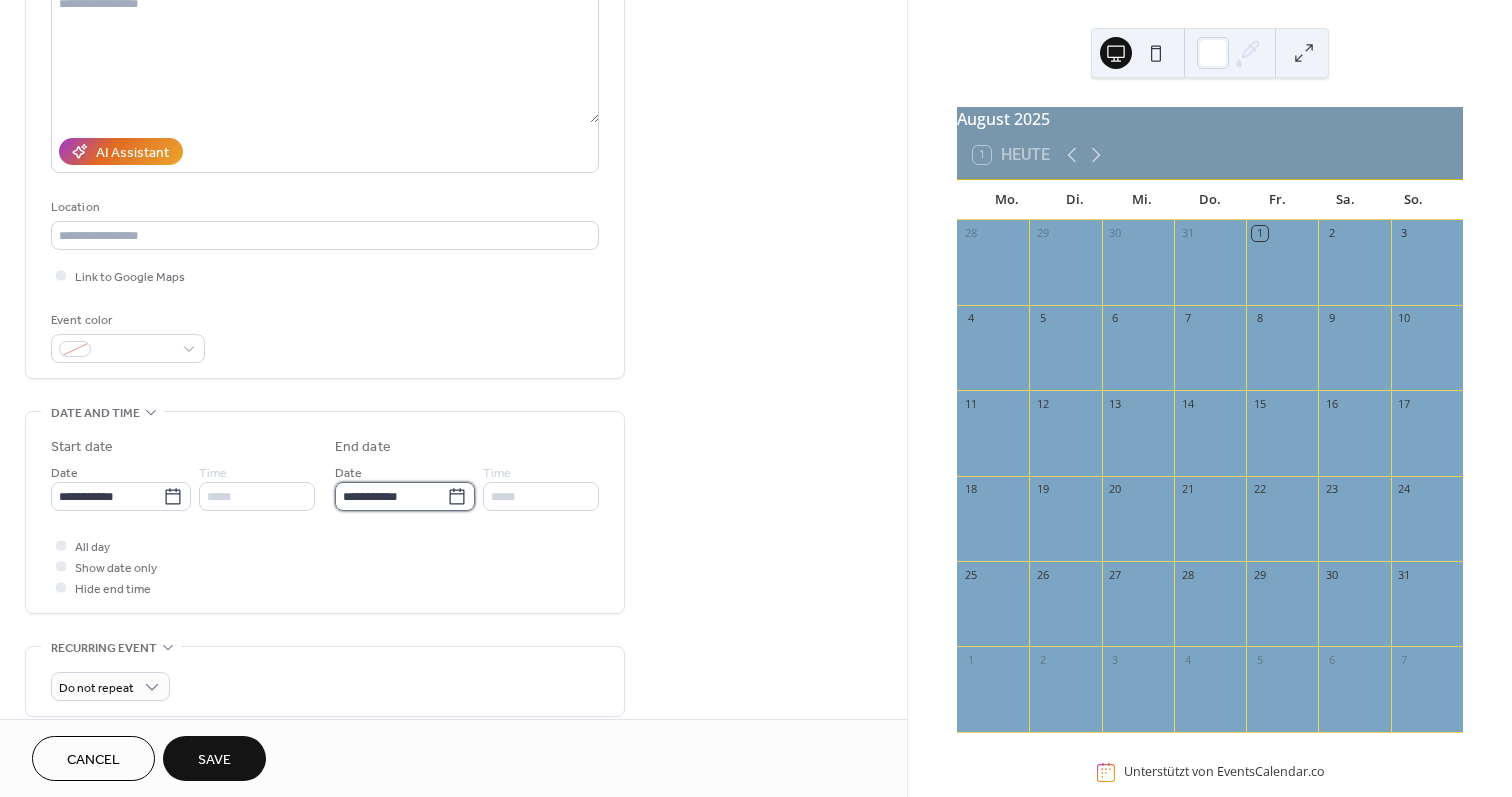 click on "**********" at bounding box center (391, 496) 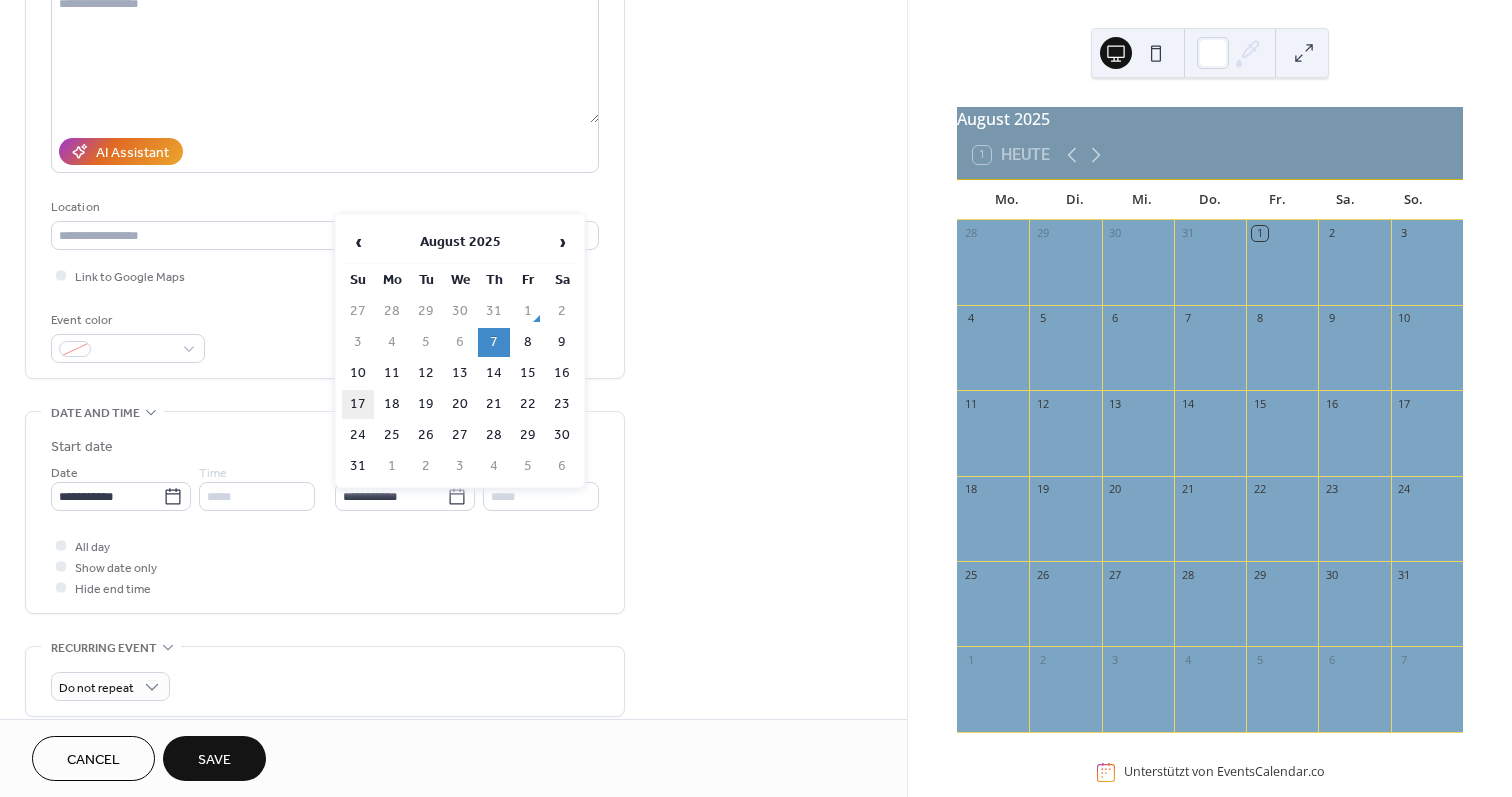 click on "17" at bounding box center (358, 404) 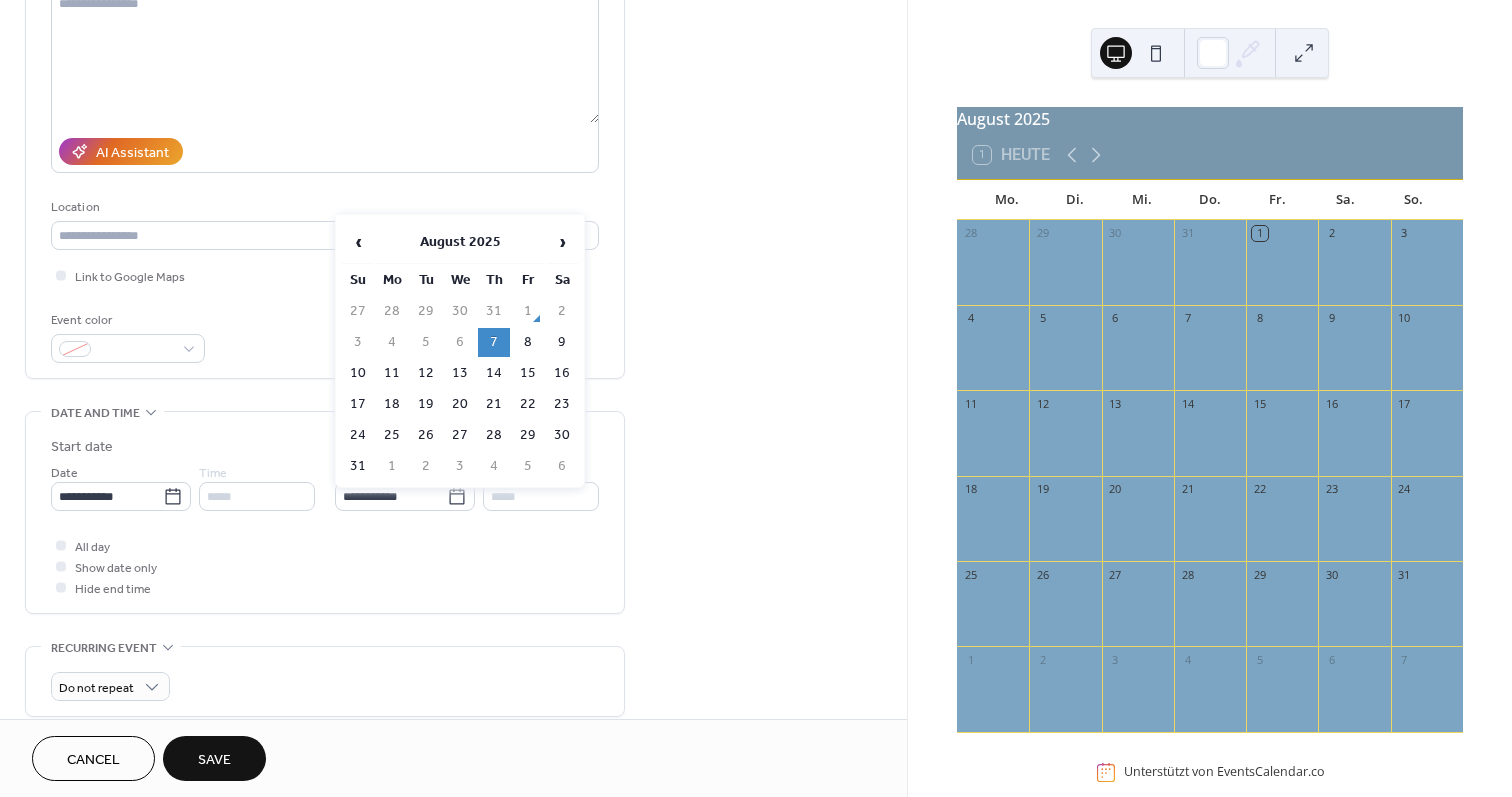 type on "**********" 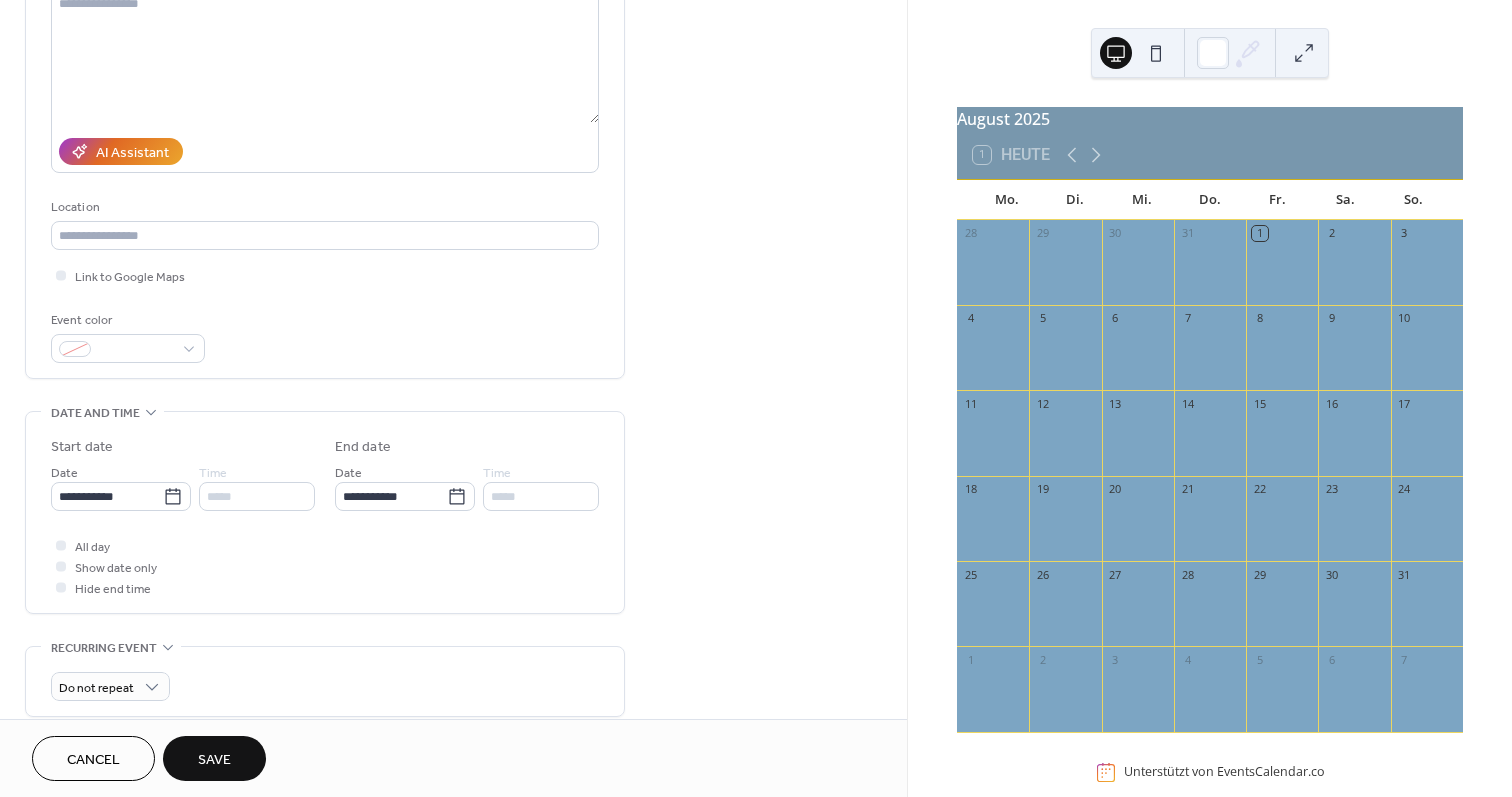 click on "Save" at bounding box center [214, 760] 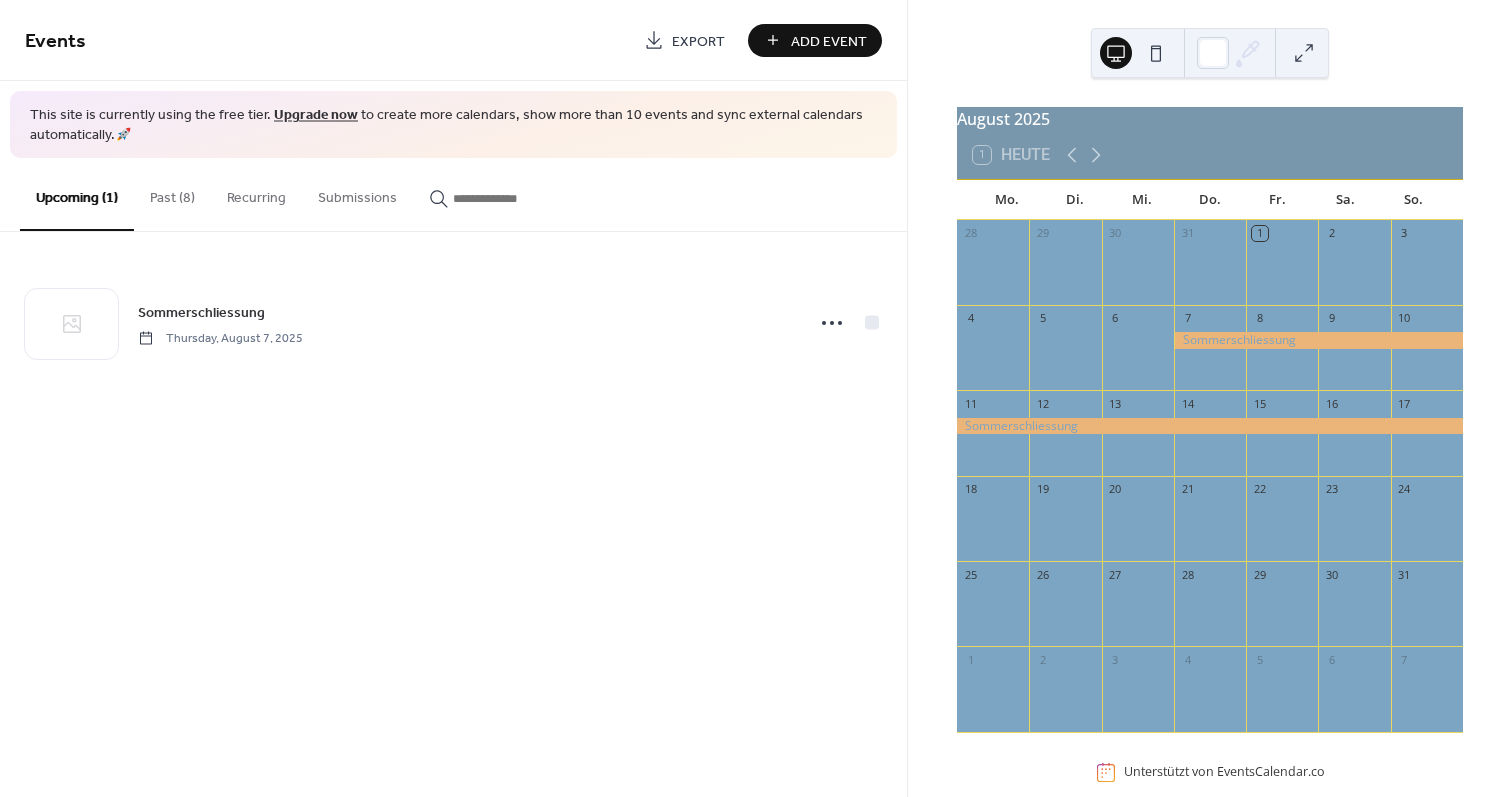 click at bounding box center (993, 528) 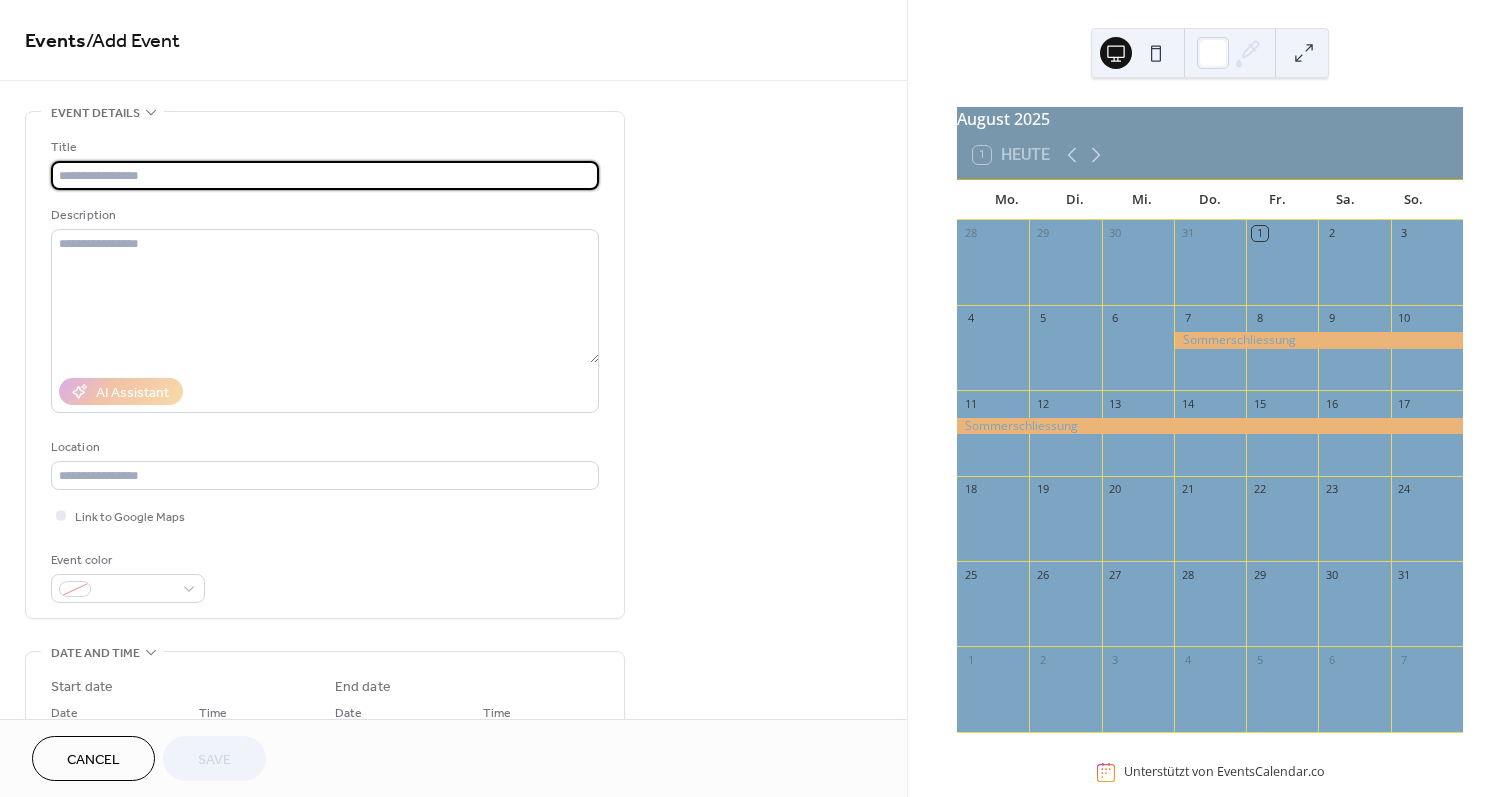 click at bounding box center (325, 175) 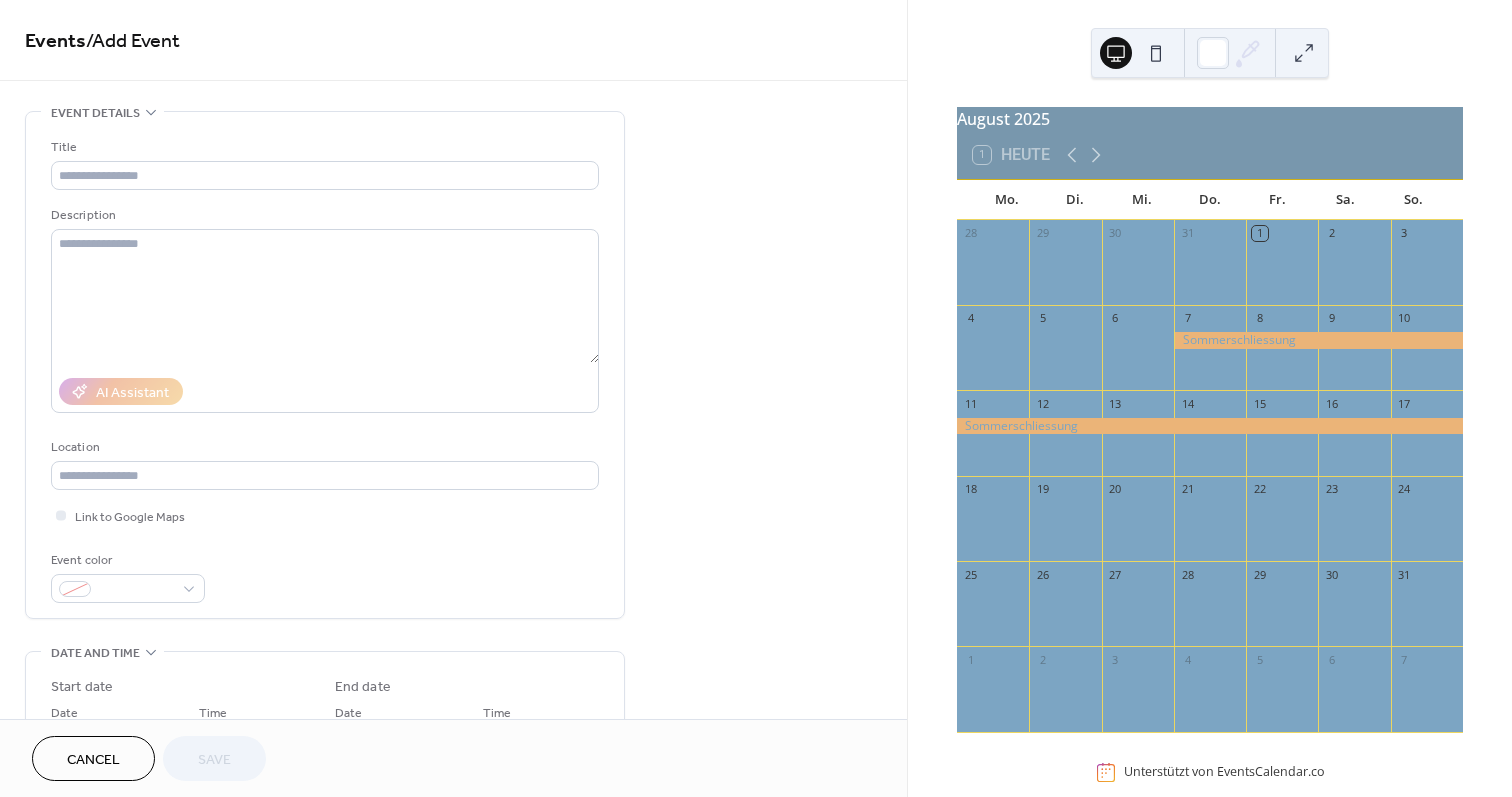 click on "**********" at bounding box center (453, 720) 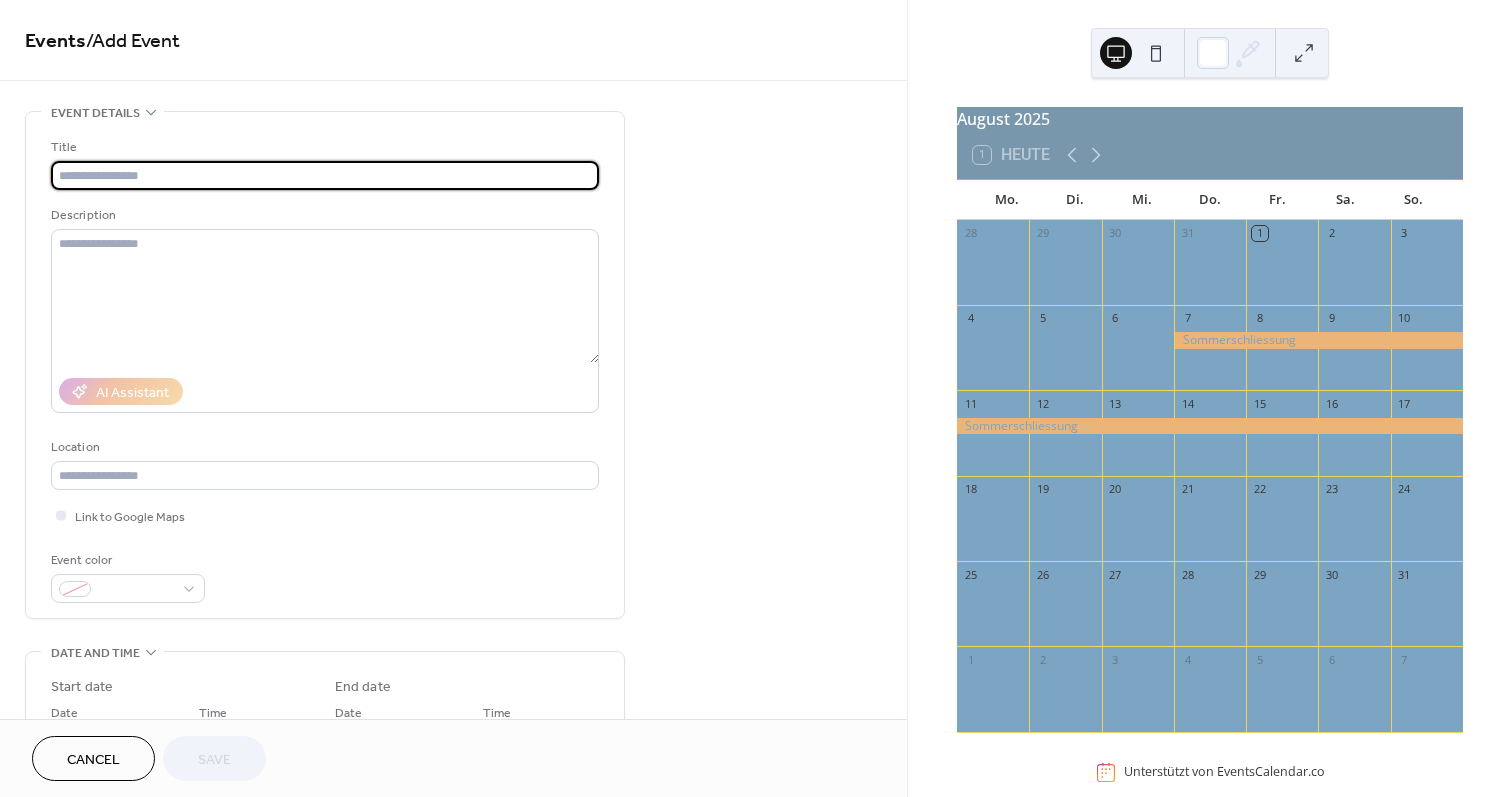 click at bounding box center [325, 175] 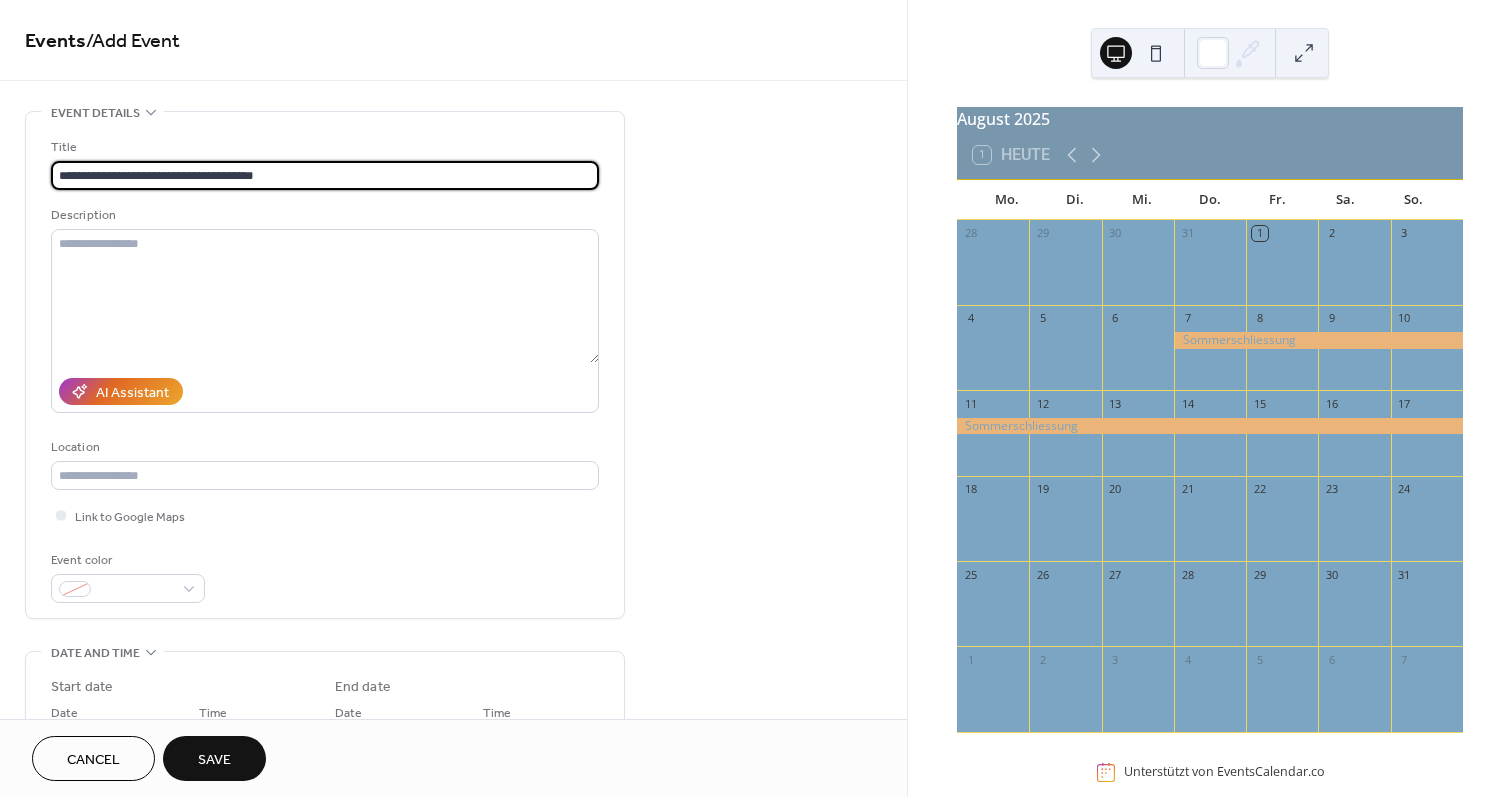 scroll, scrollTop: 120, scrollLeft: 0, axis: vertical 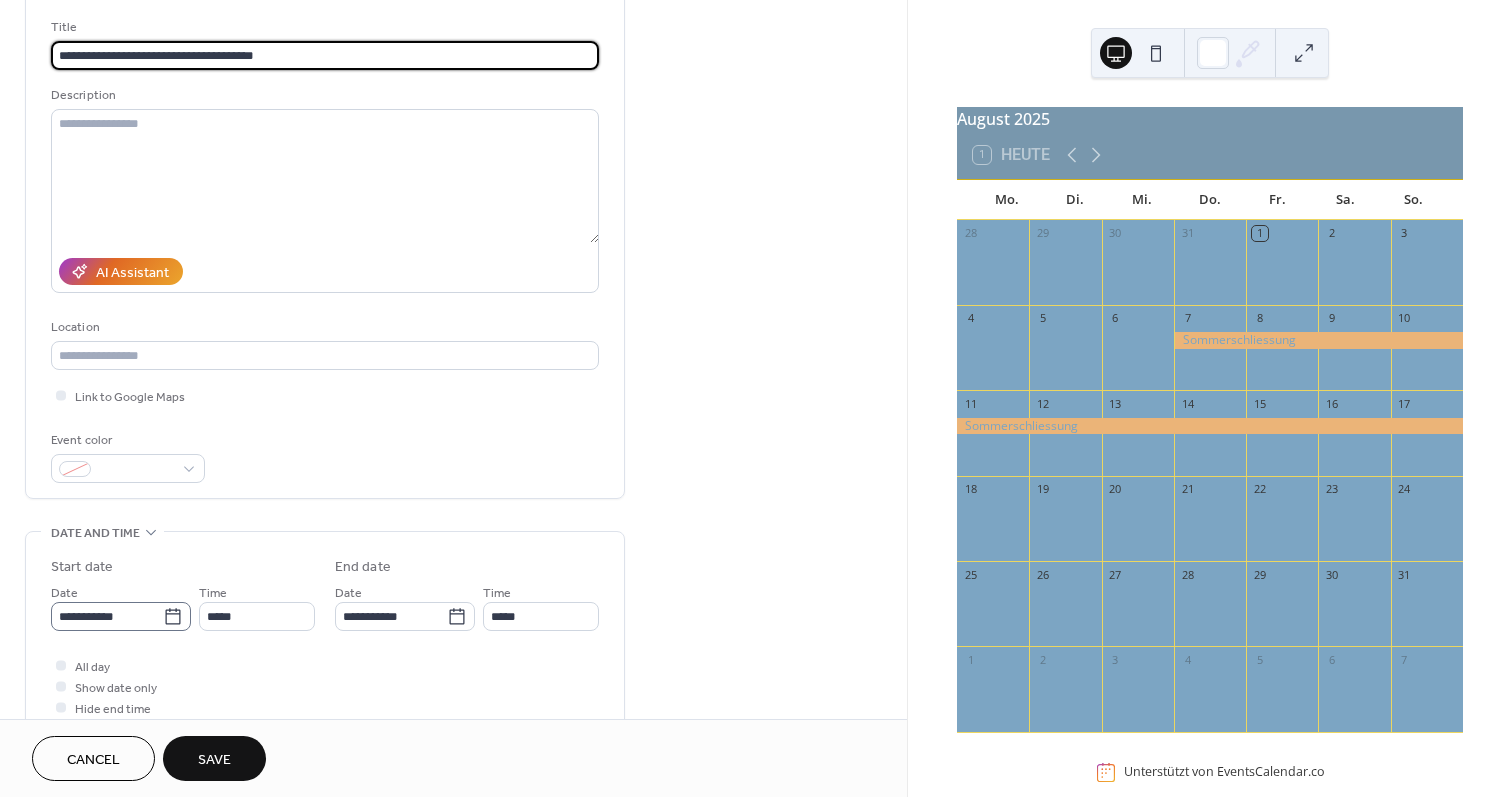 type on "**********" 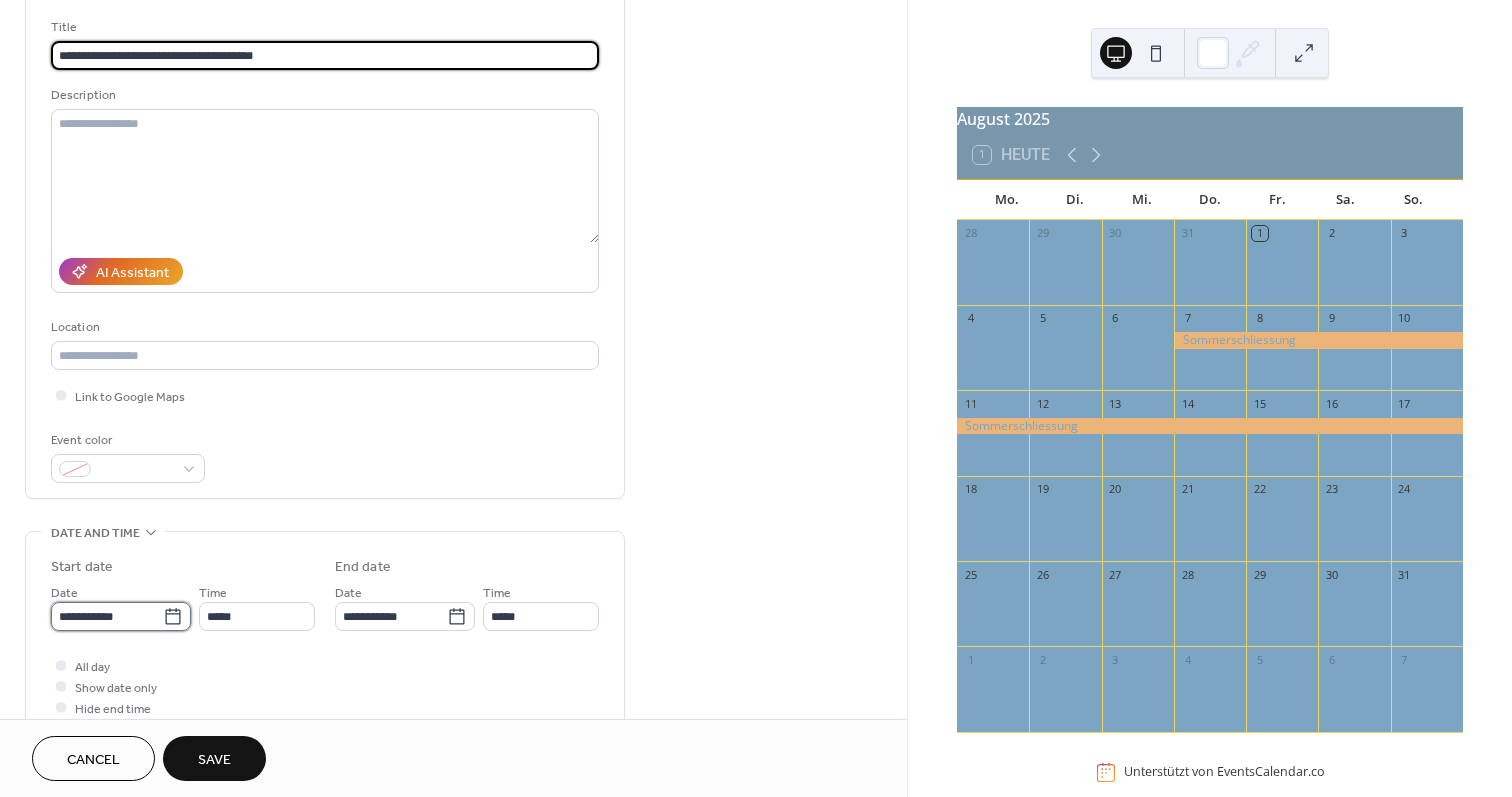 click on "**********" at bounding box center (107, 616) 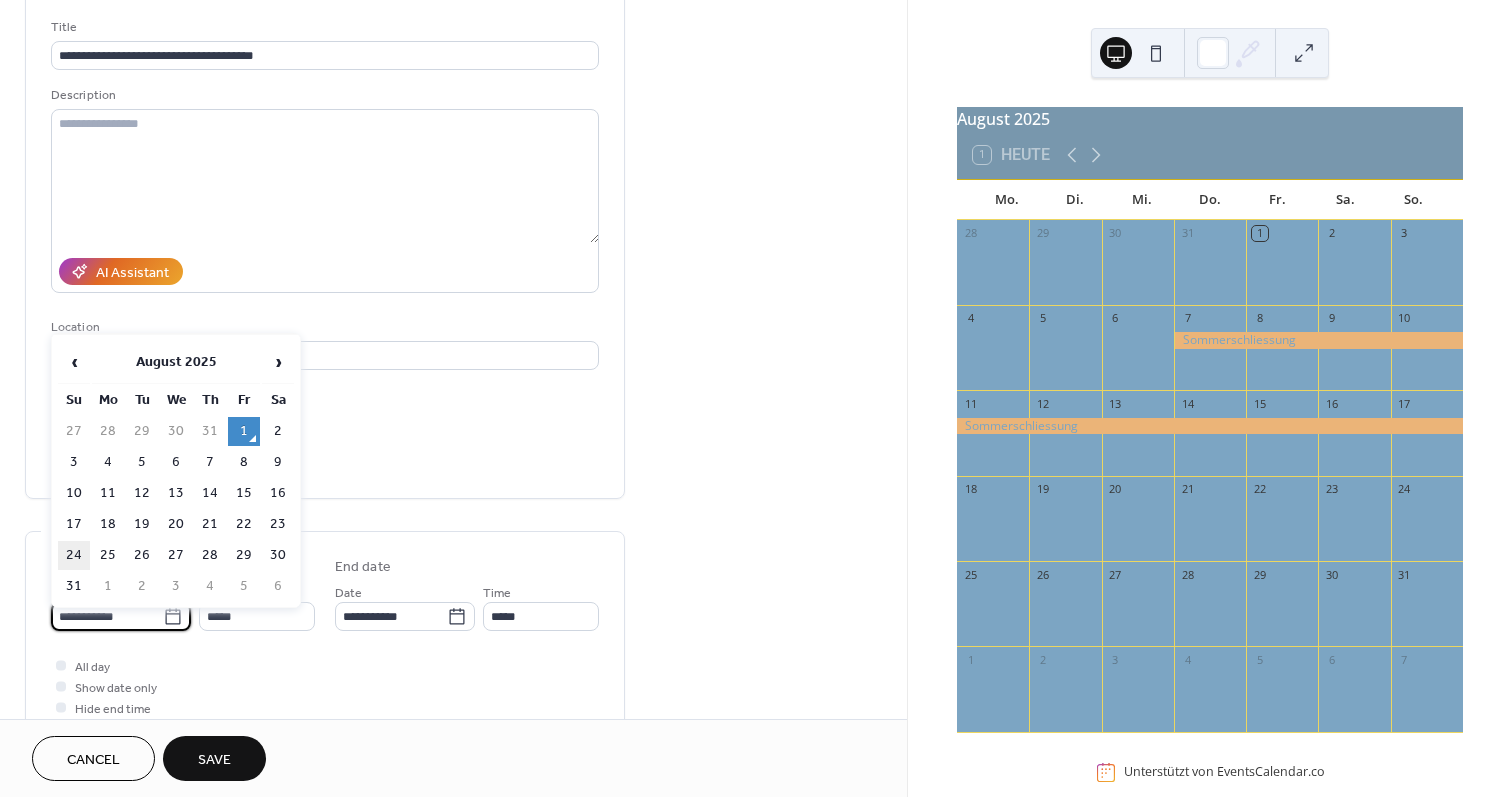 click on "24" at bounding box center (74, 555) 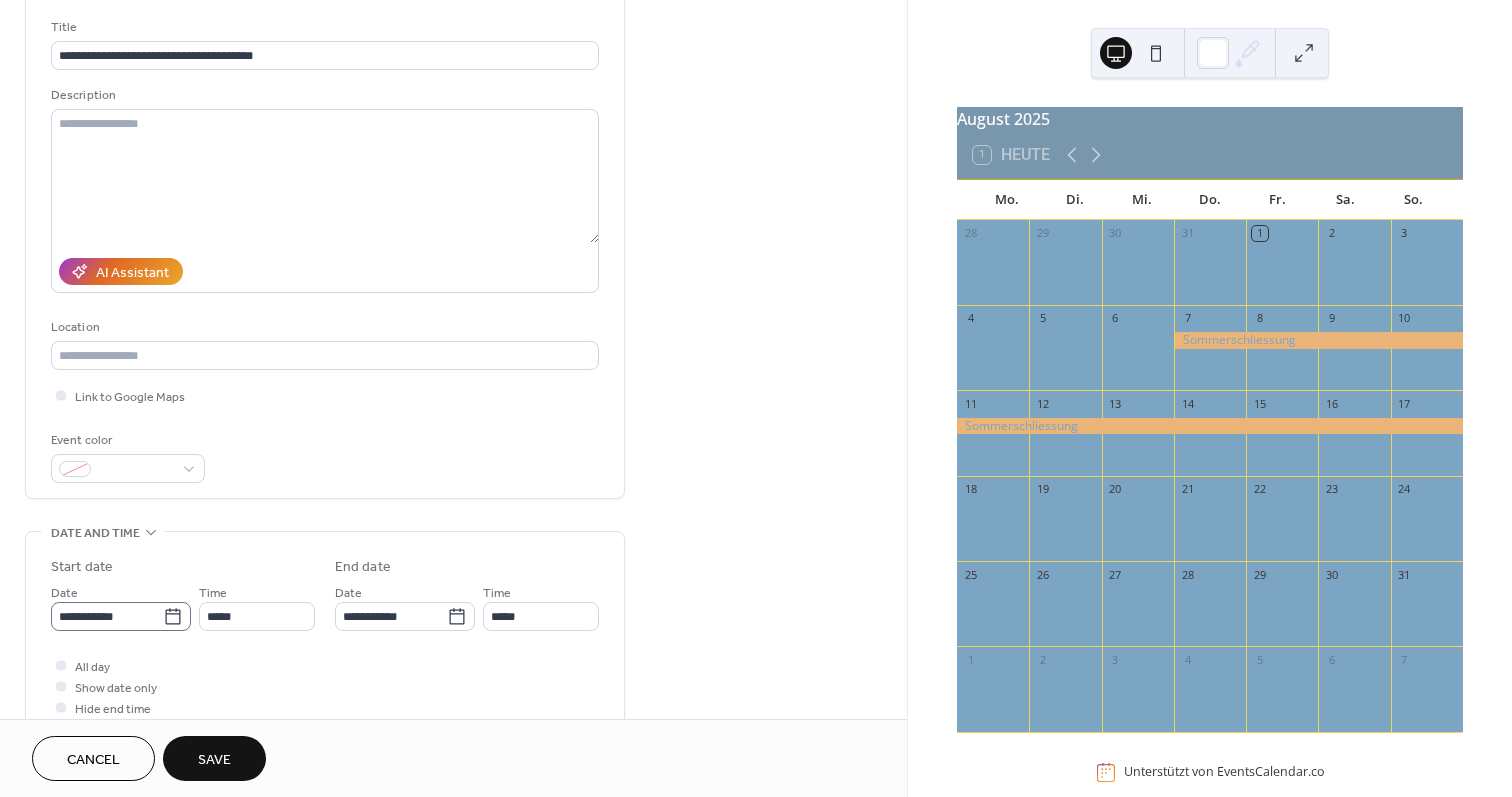 click 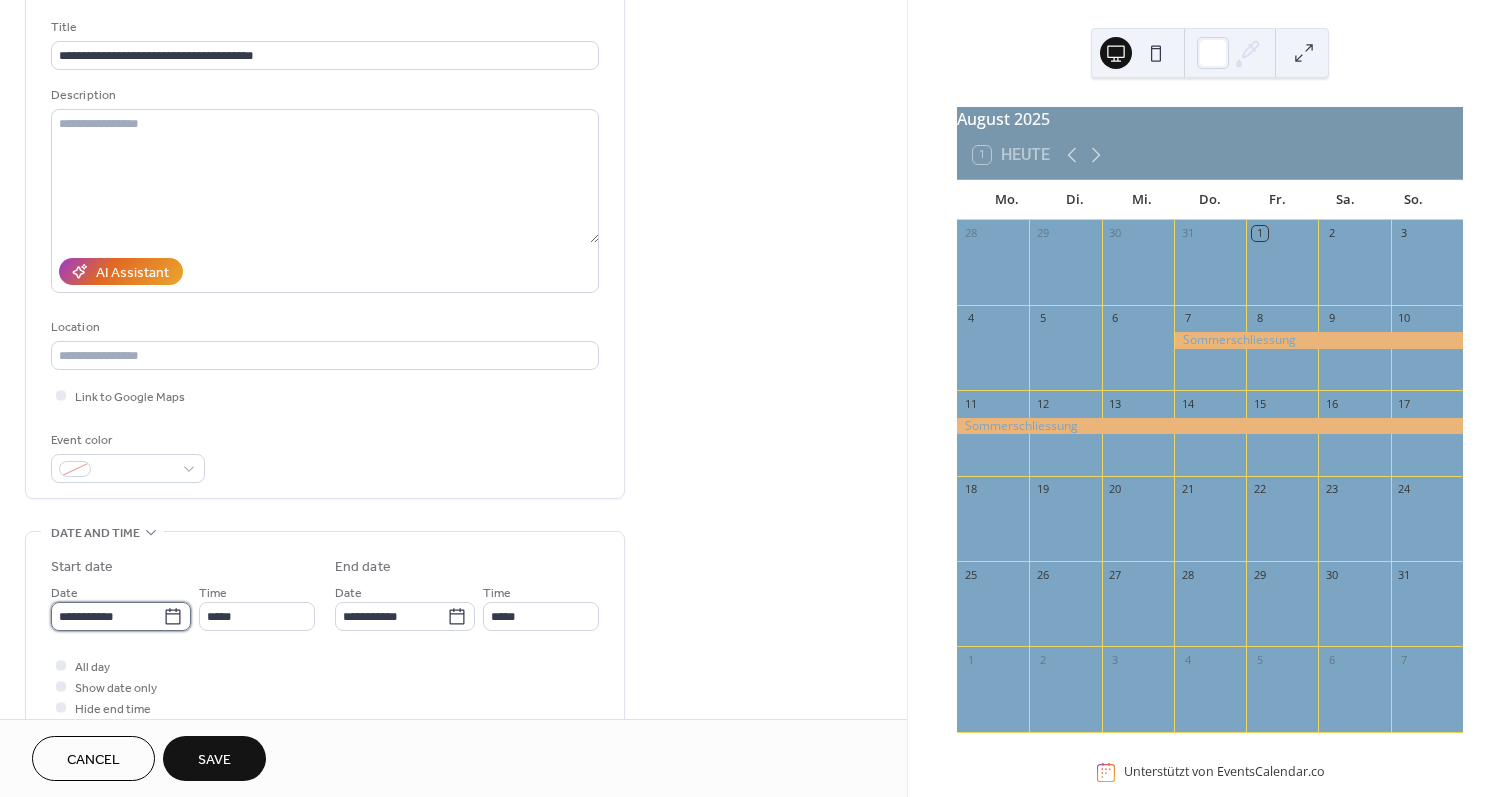 click on "**********" at bounding box center (107, 616) 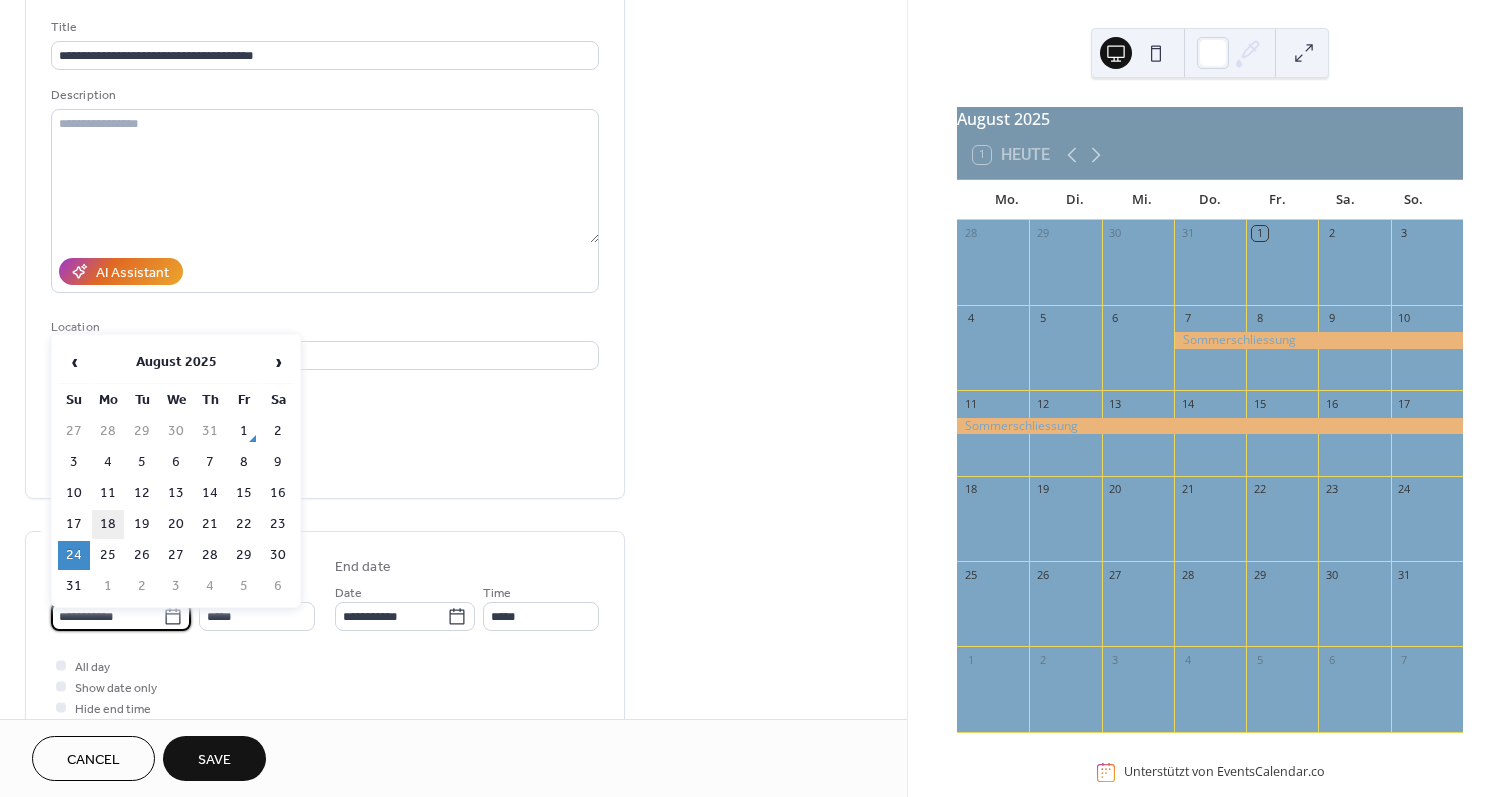 click on "18" at bounding box center (108, 524) 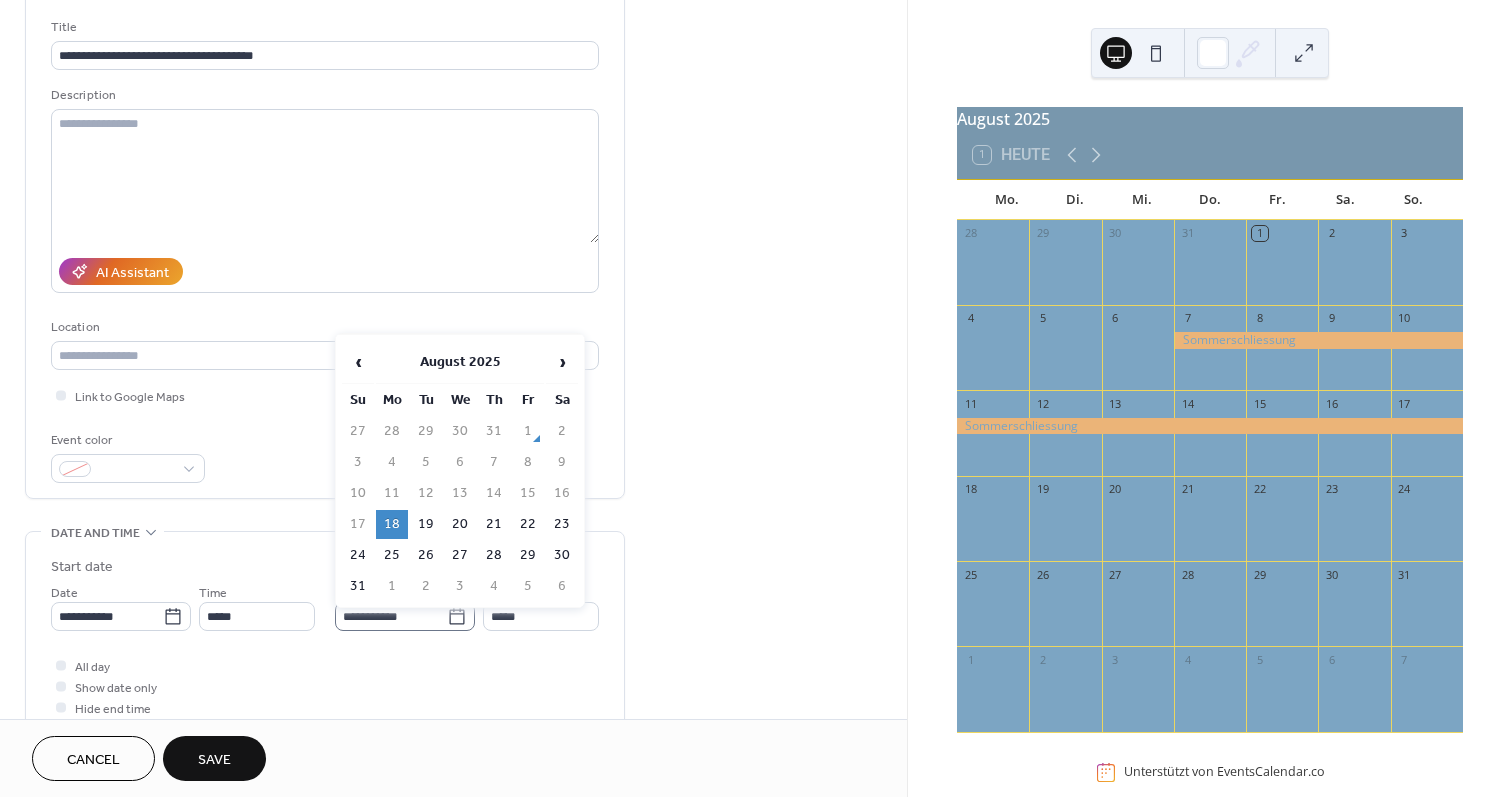 click 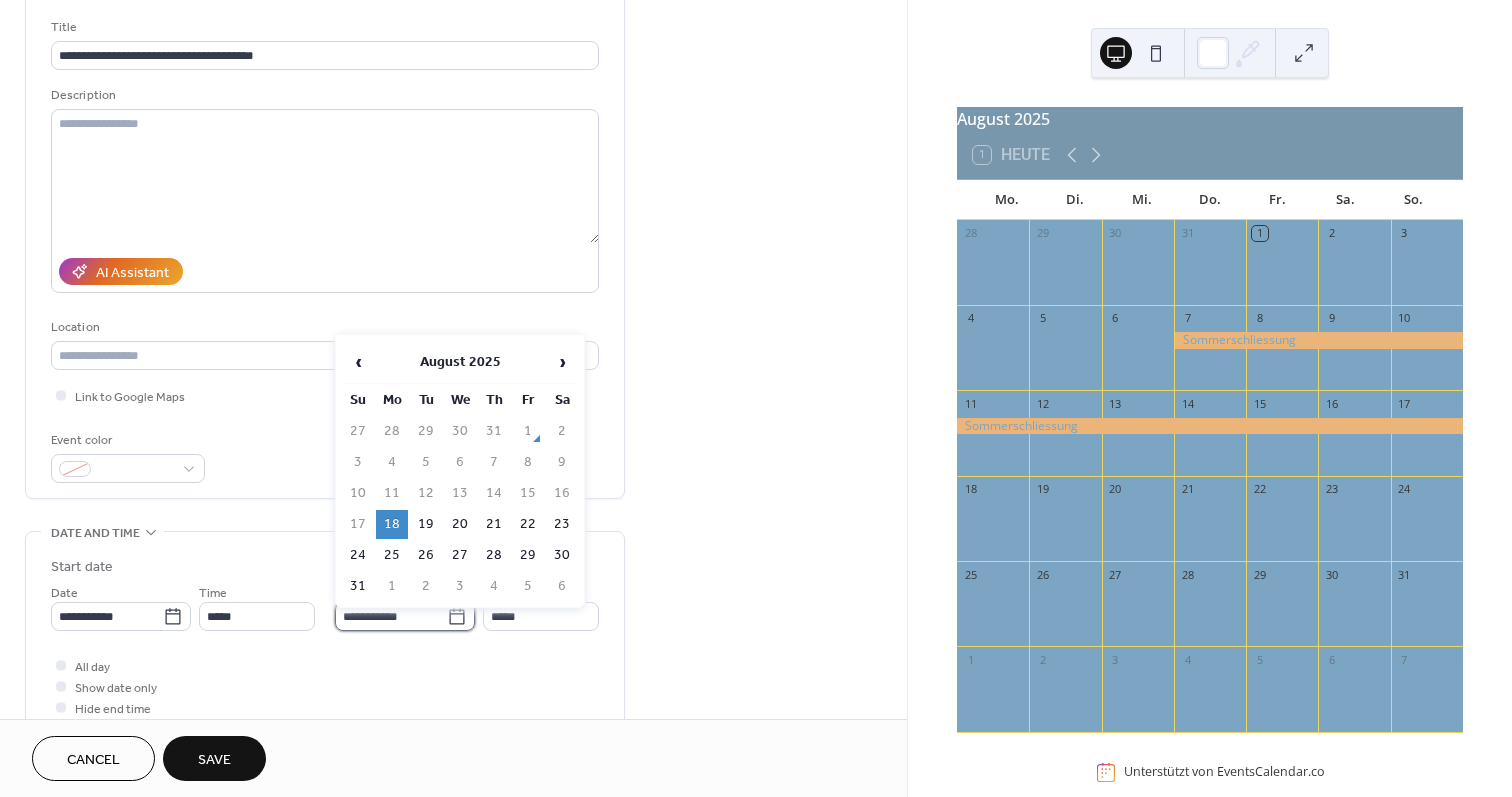 click on "**********" at bounding box center [391, 616] 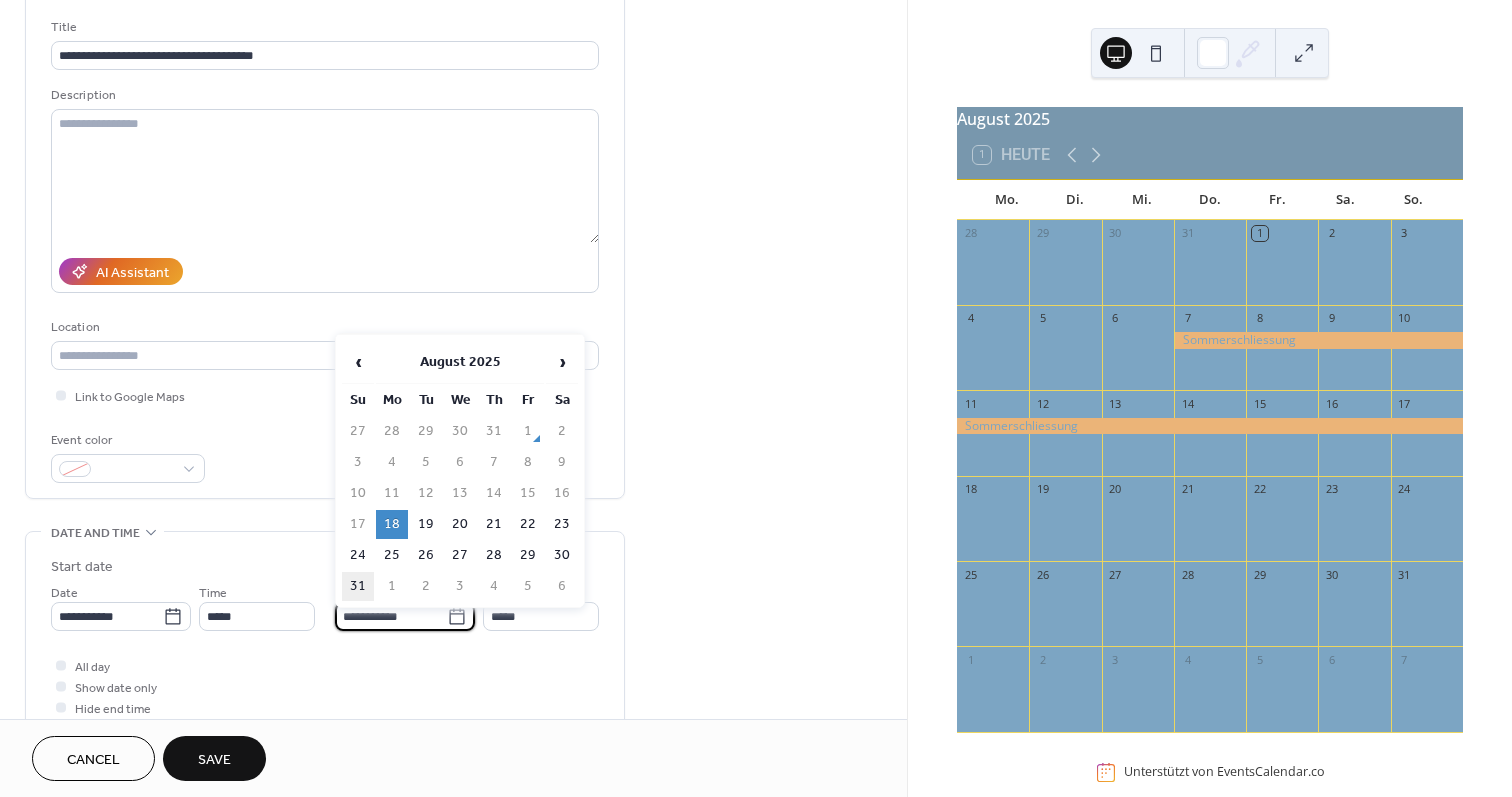 click on "31" at bounding box center [358, 586] 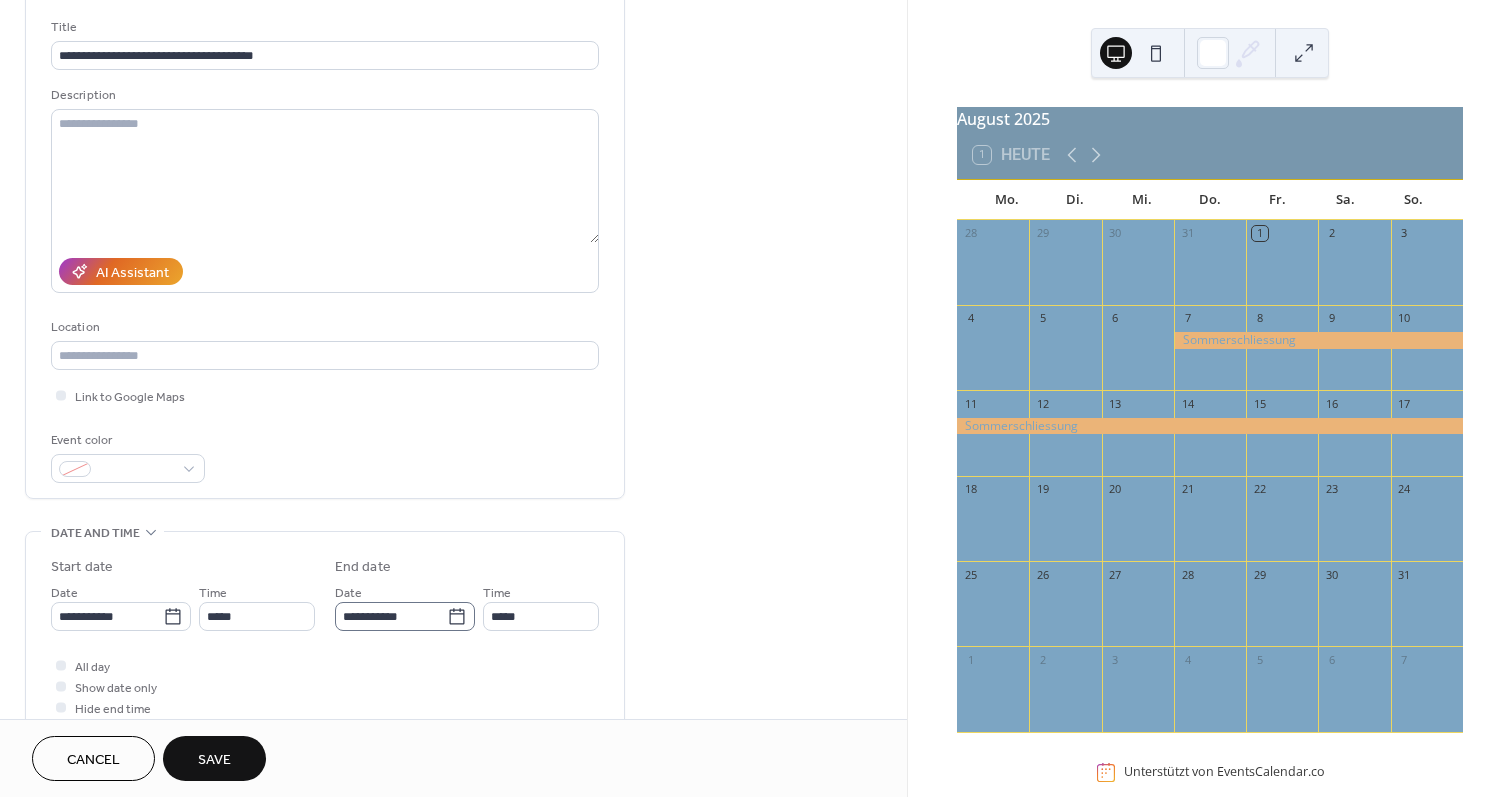 click 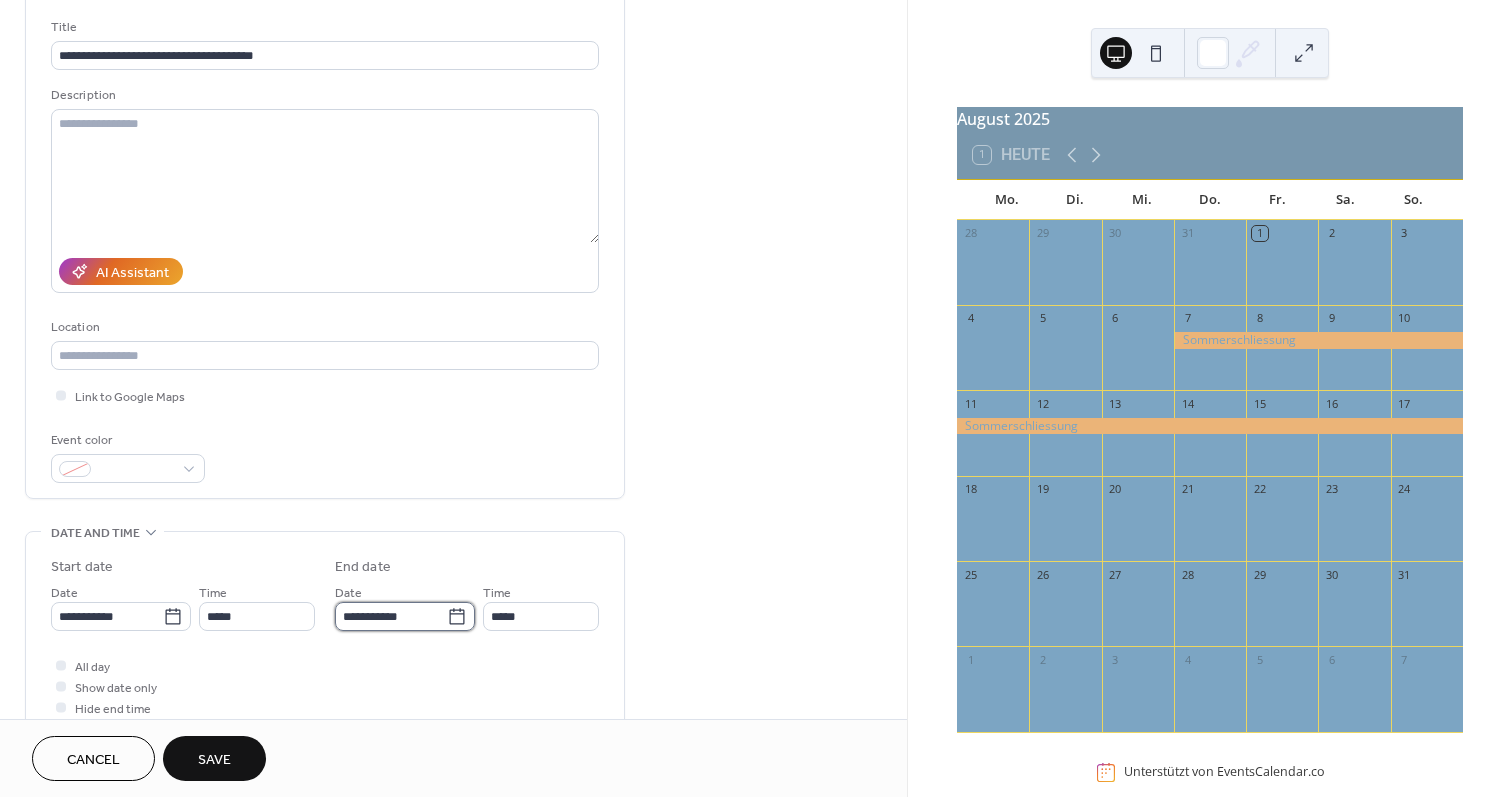 click on "**********" at bounding box center [391, 616] 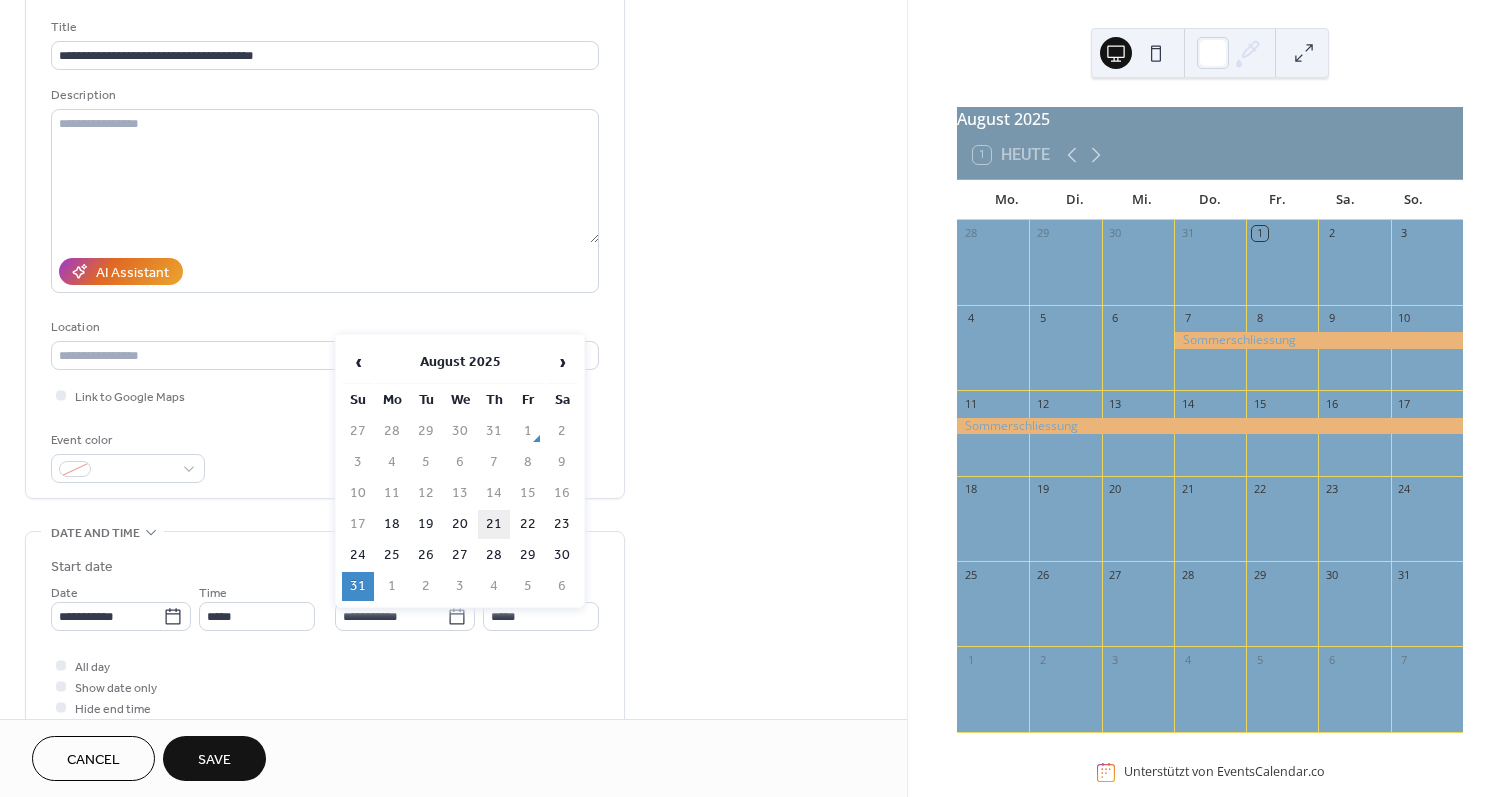 click on "21" at bounding box center [494, 524] 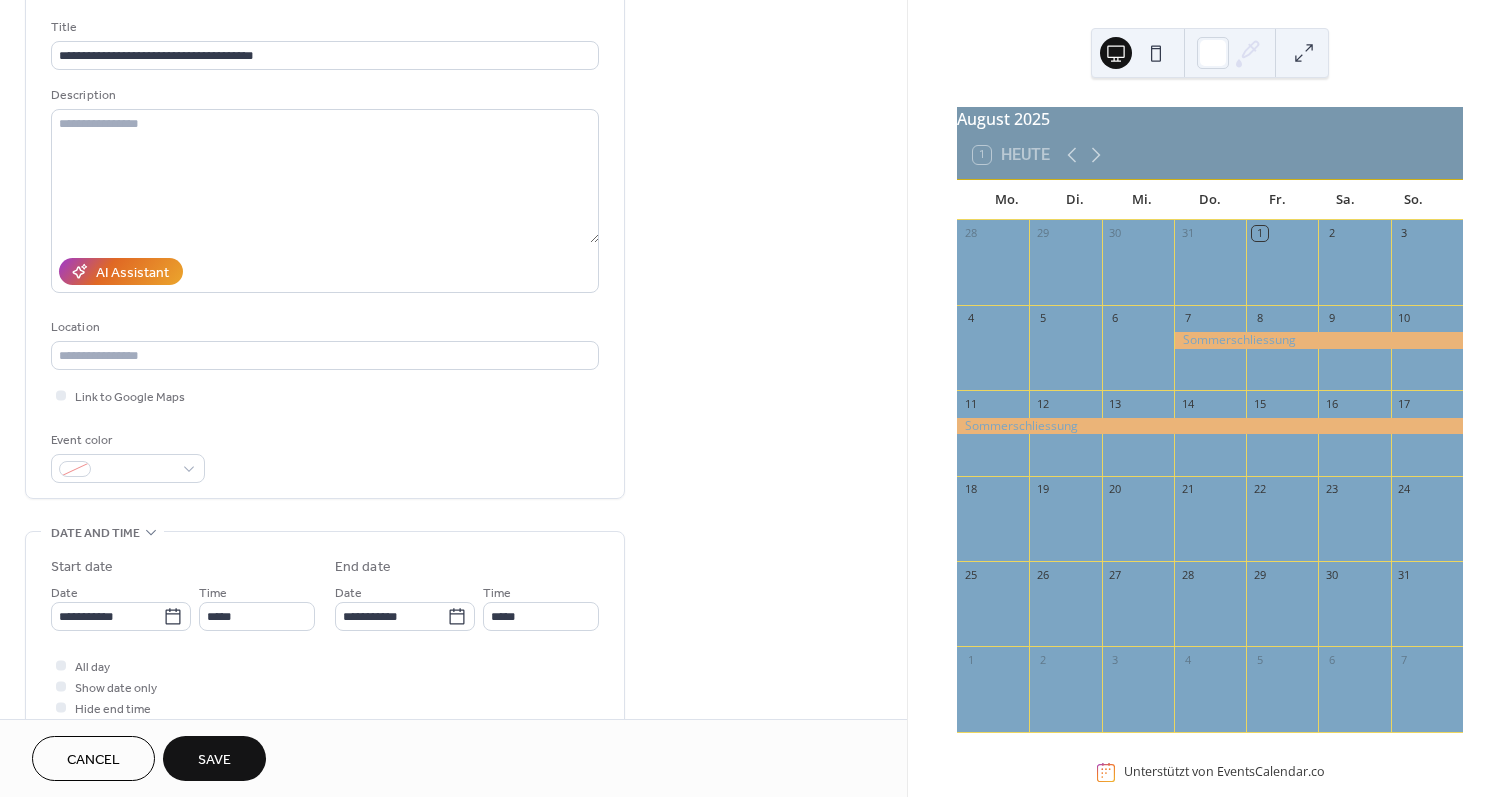 click on "Save" at bounding box center (214, 760) 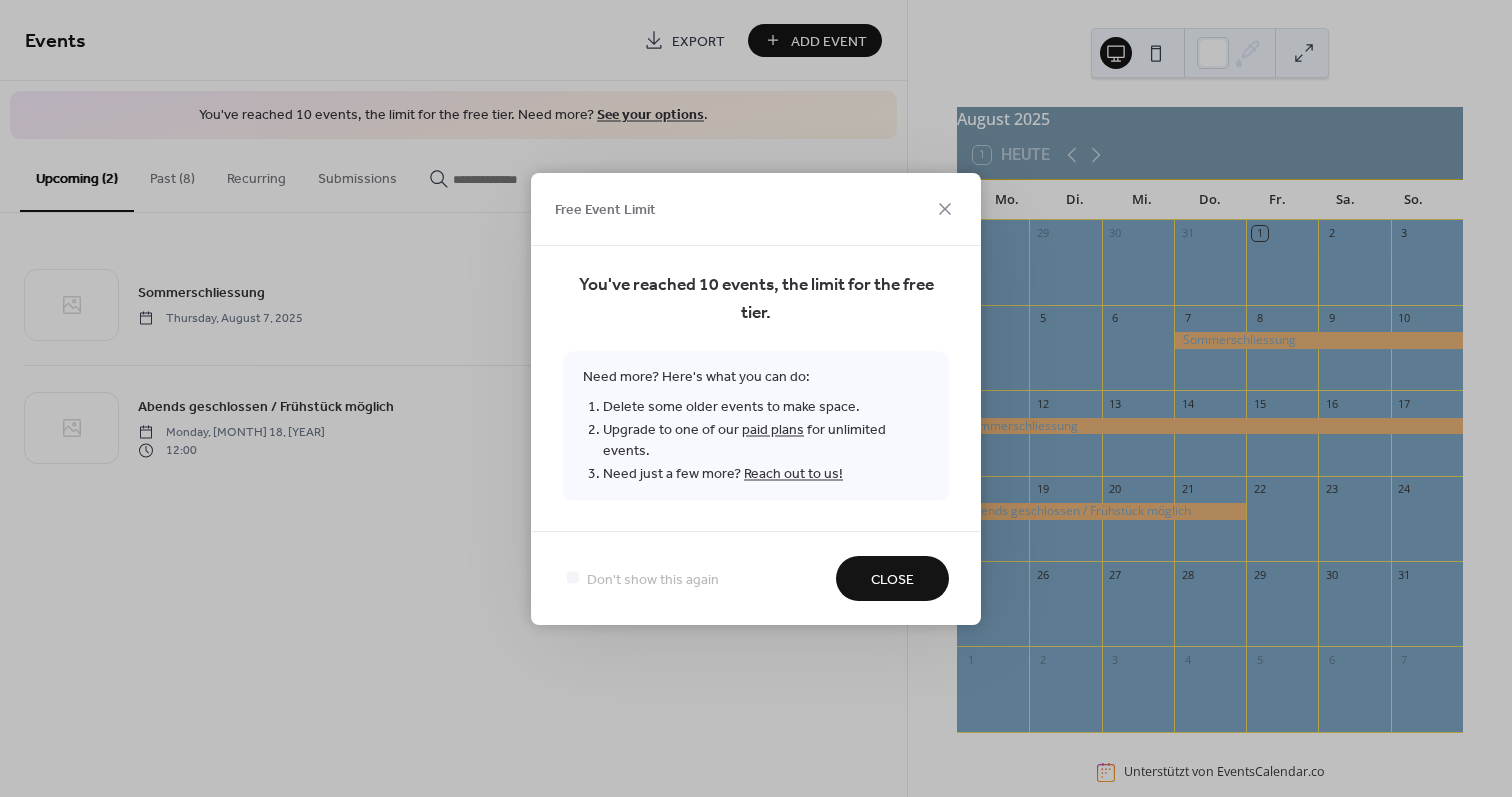 click on "Close" at bounding box center (892, 579) 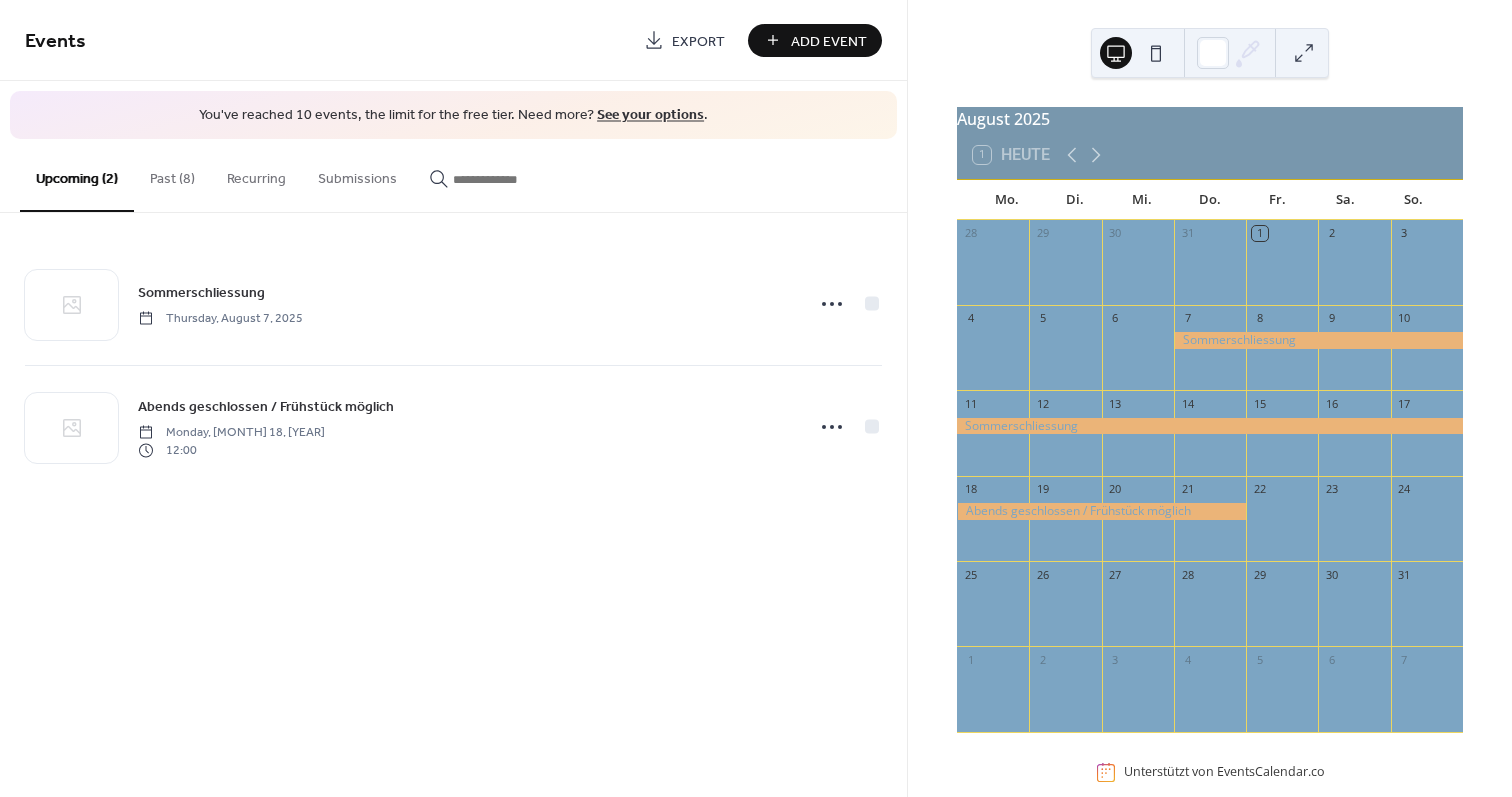 click on "Events Export Add Event You've reached 10 events, the limit for the free tier. Need more?   See your options . Upcoming (2) Past (8) Recurring Submissions Sommerschliessung Thursday, [MONTH] 7, [YEAR] Abends geschlossen /  Frühstück möglich Monday, [MONTH] 18, [YEAR] 12:00 Cancel" at bounding box center [453, 398] 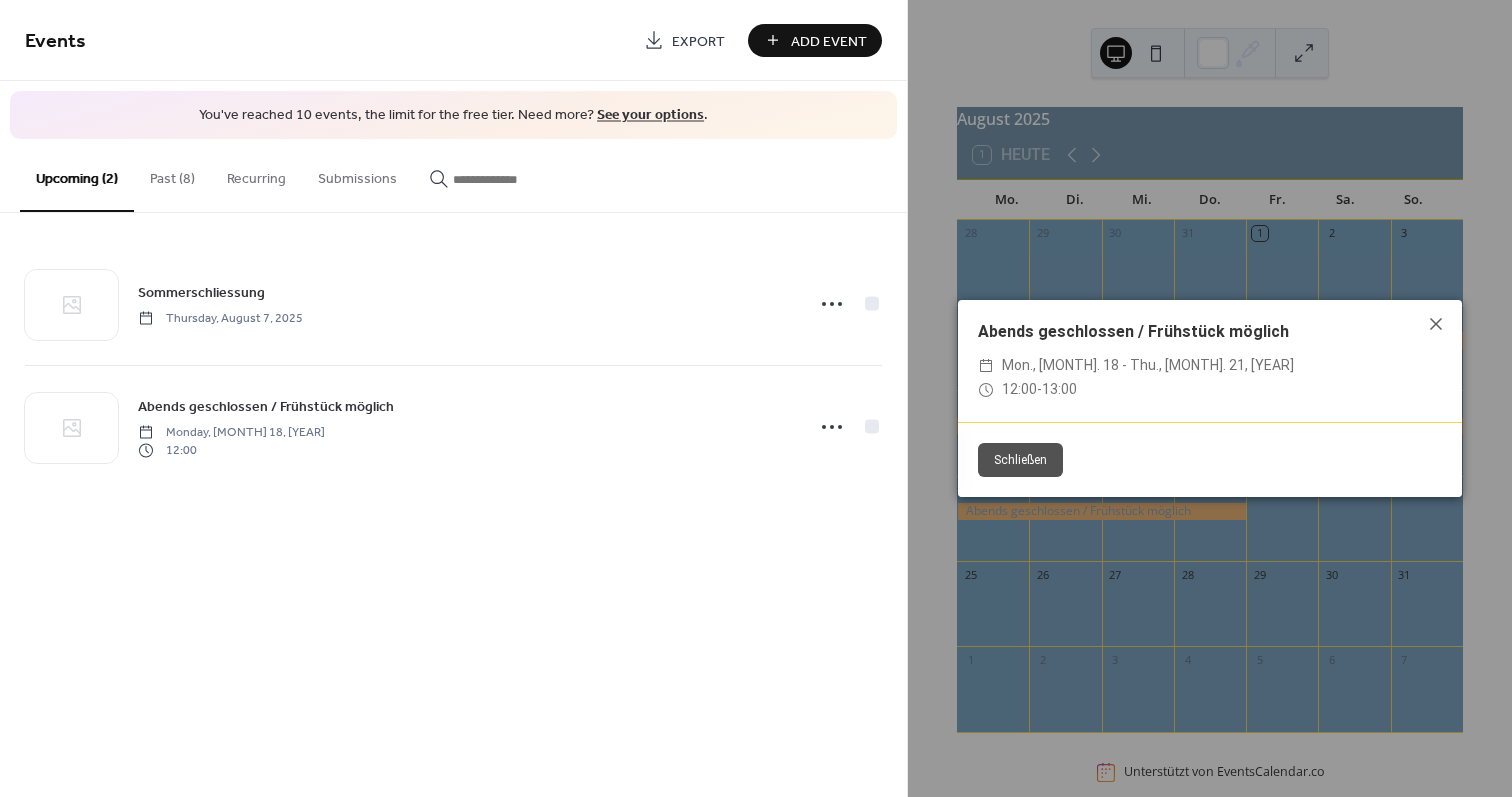 drag, startPoint x: 677, startPoint y: 676, endPoint x: 797, endPoint y: 526, distance: 192.09373 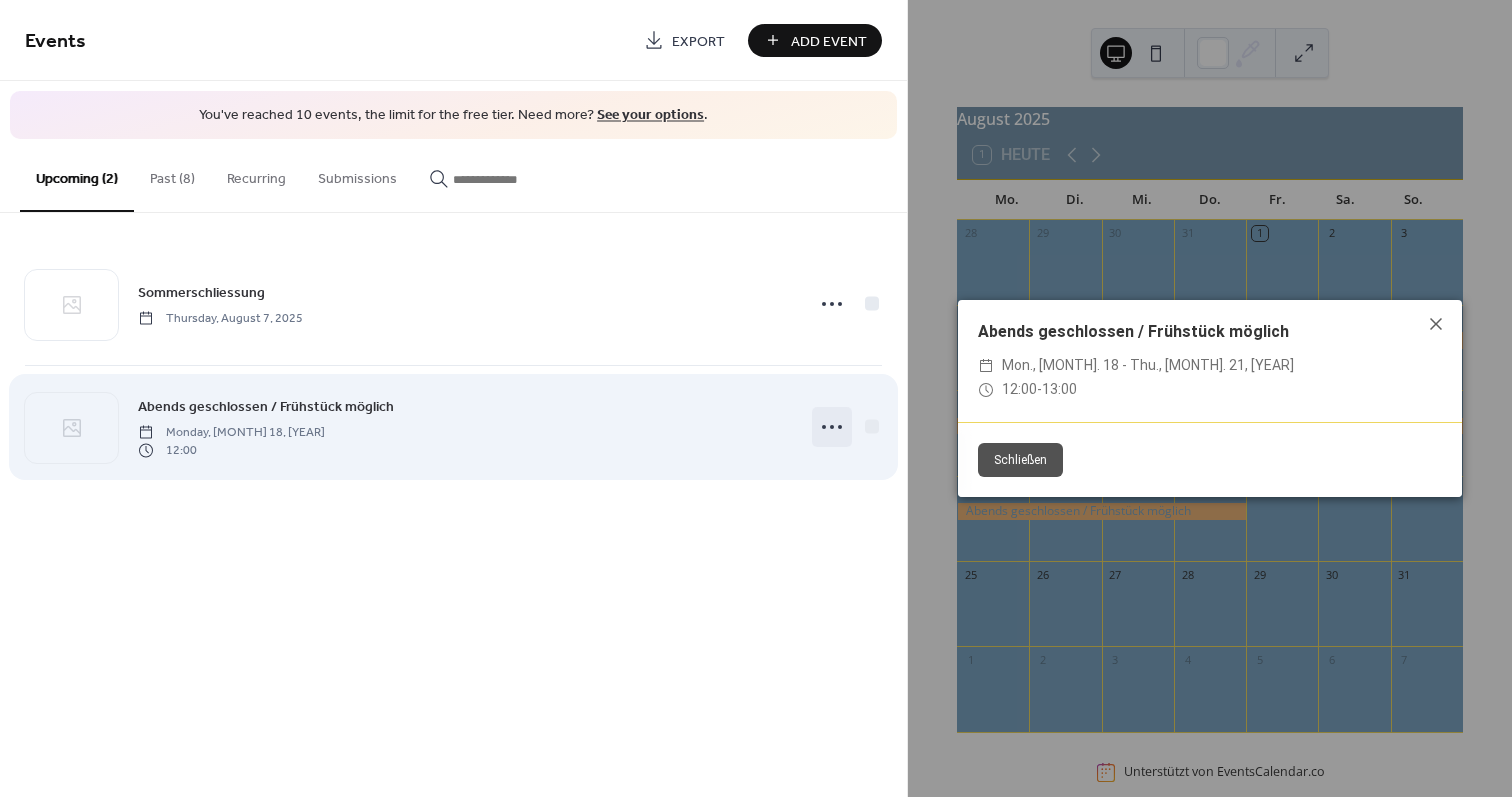 click 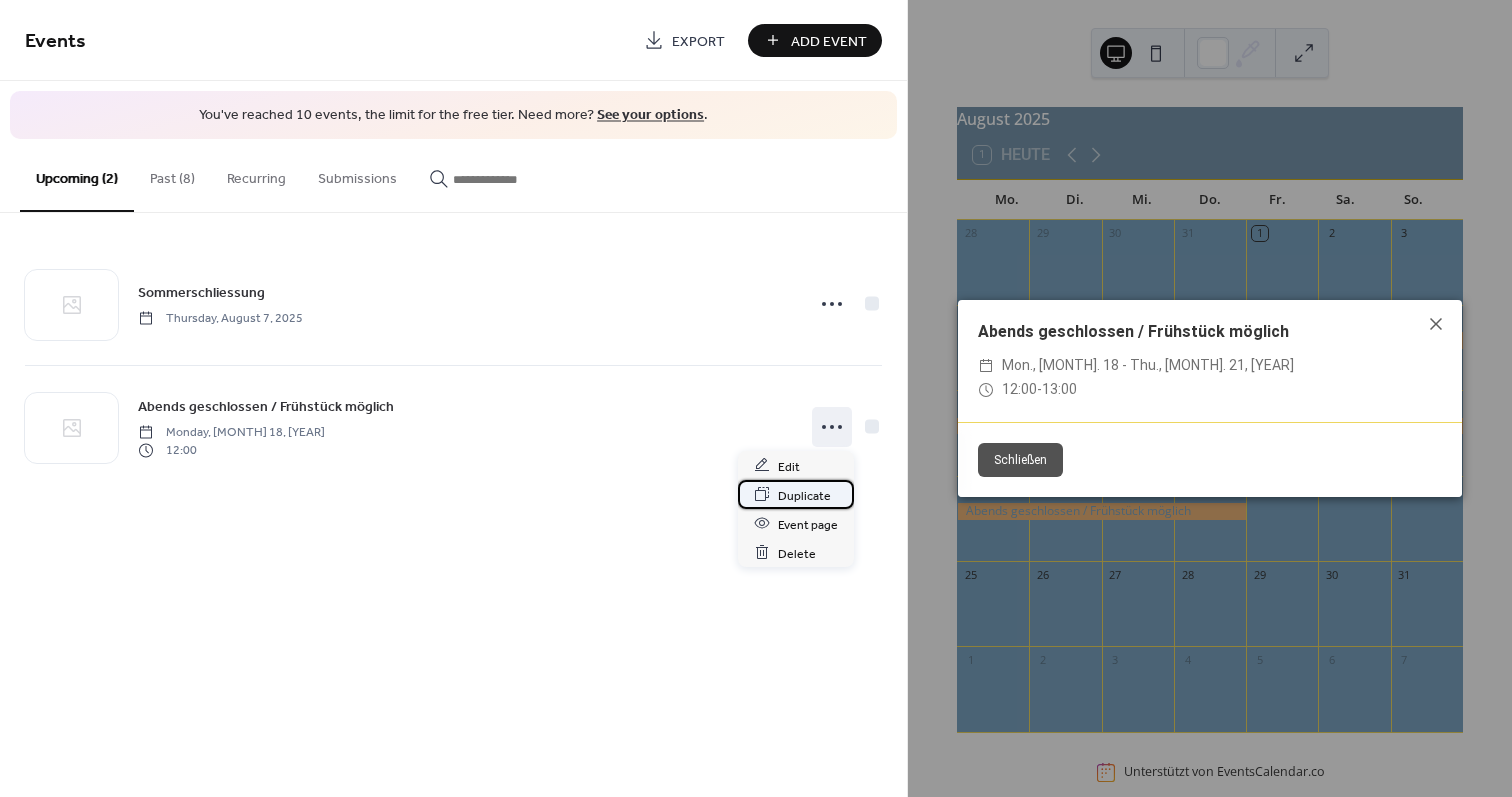 click on "Duplicate" at bounding box center [804, 495] 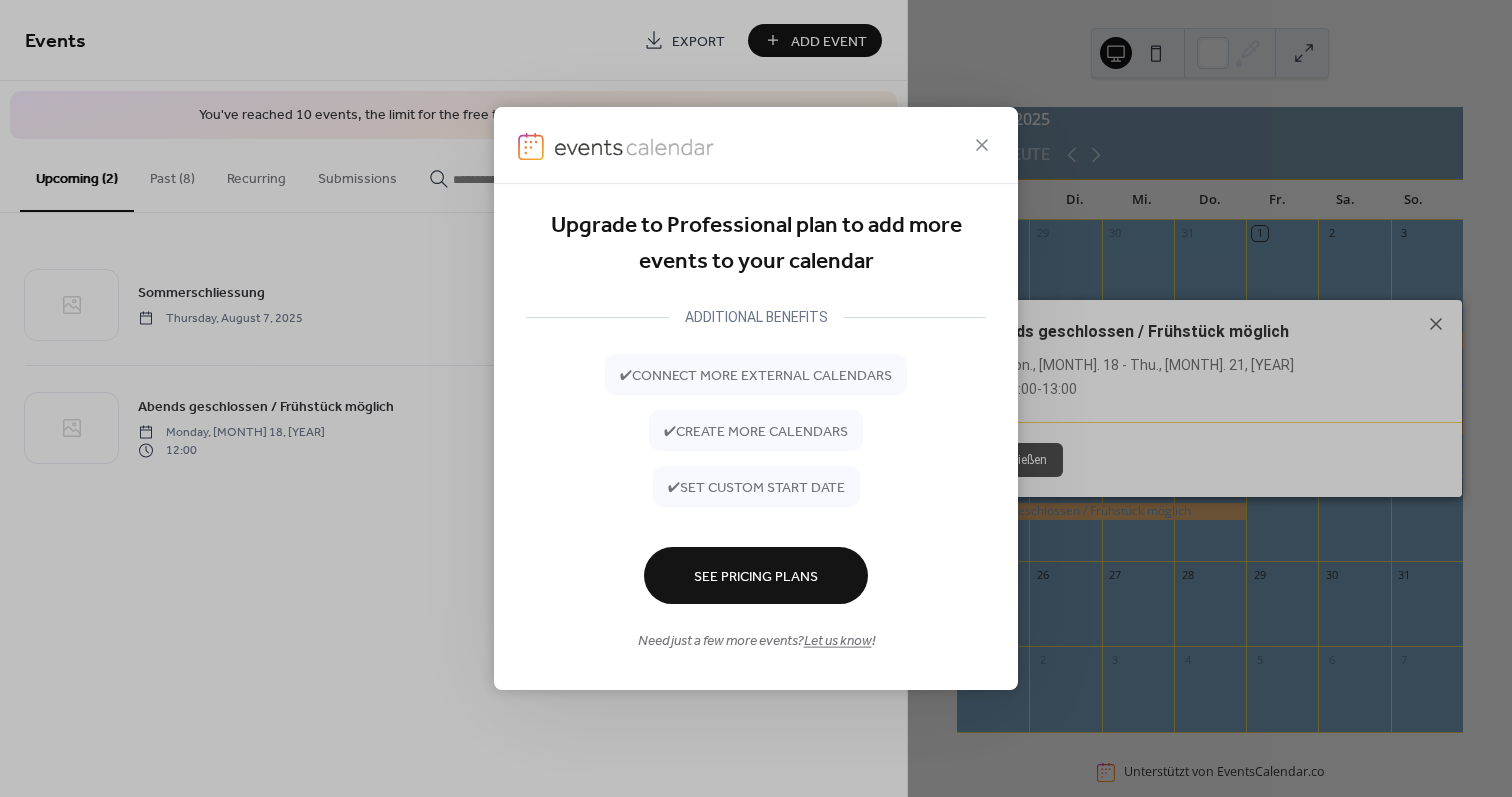 drag, startPoint x: 984, startPoint y: 150, endPoint x: 957, endPoint y: 227, distance: 81.596565 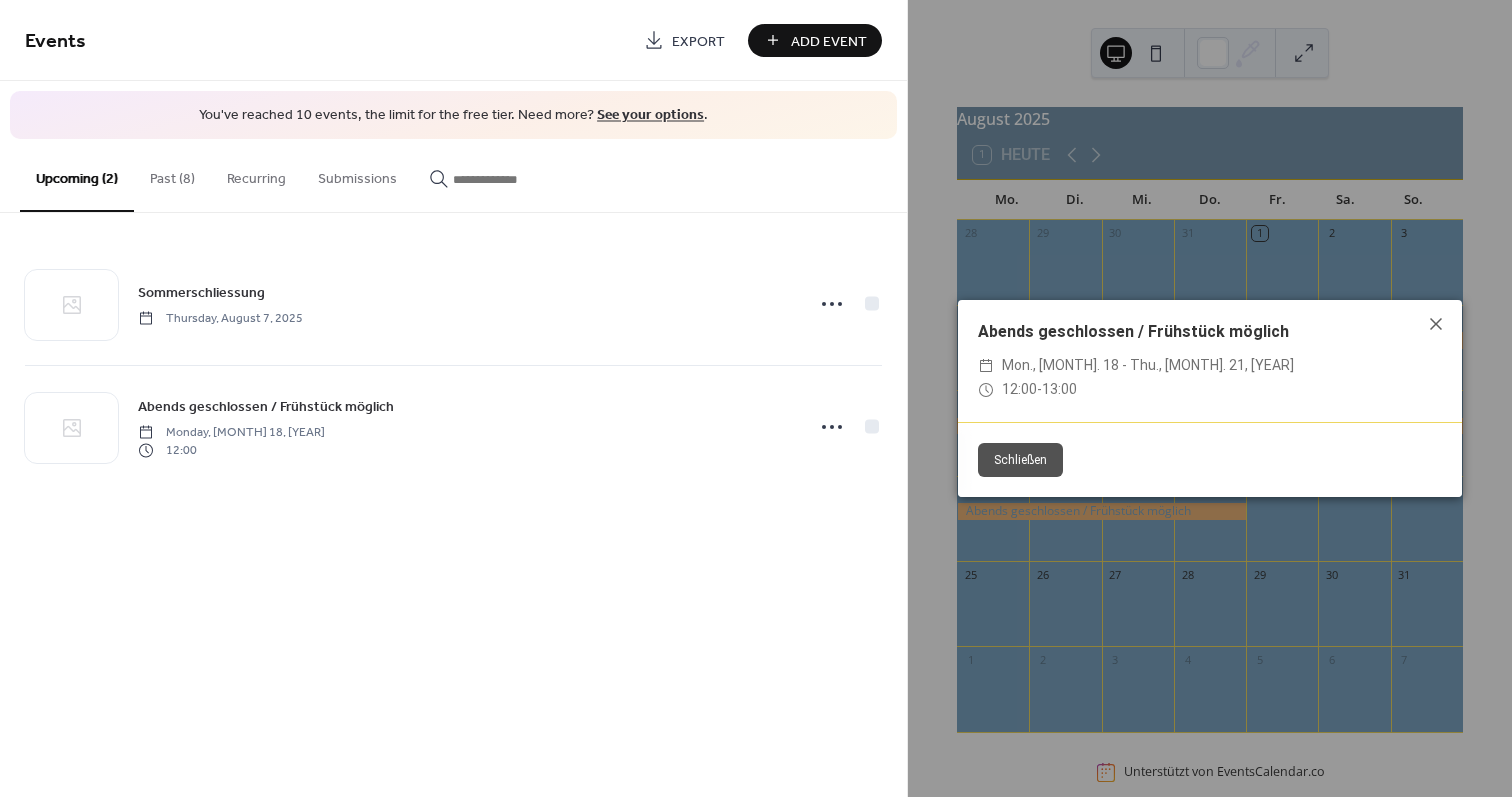 click on "Schließen" at bounding box center (1020, 460) 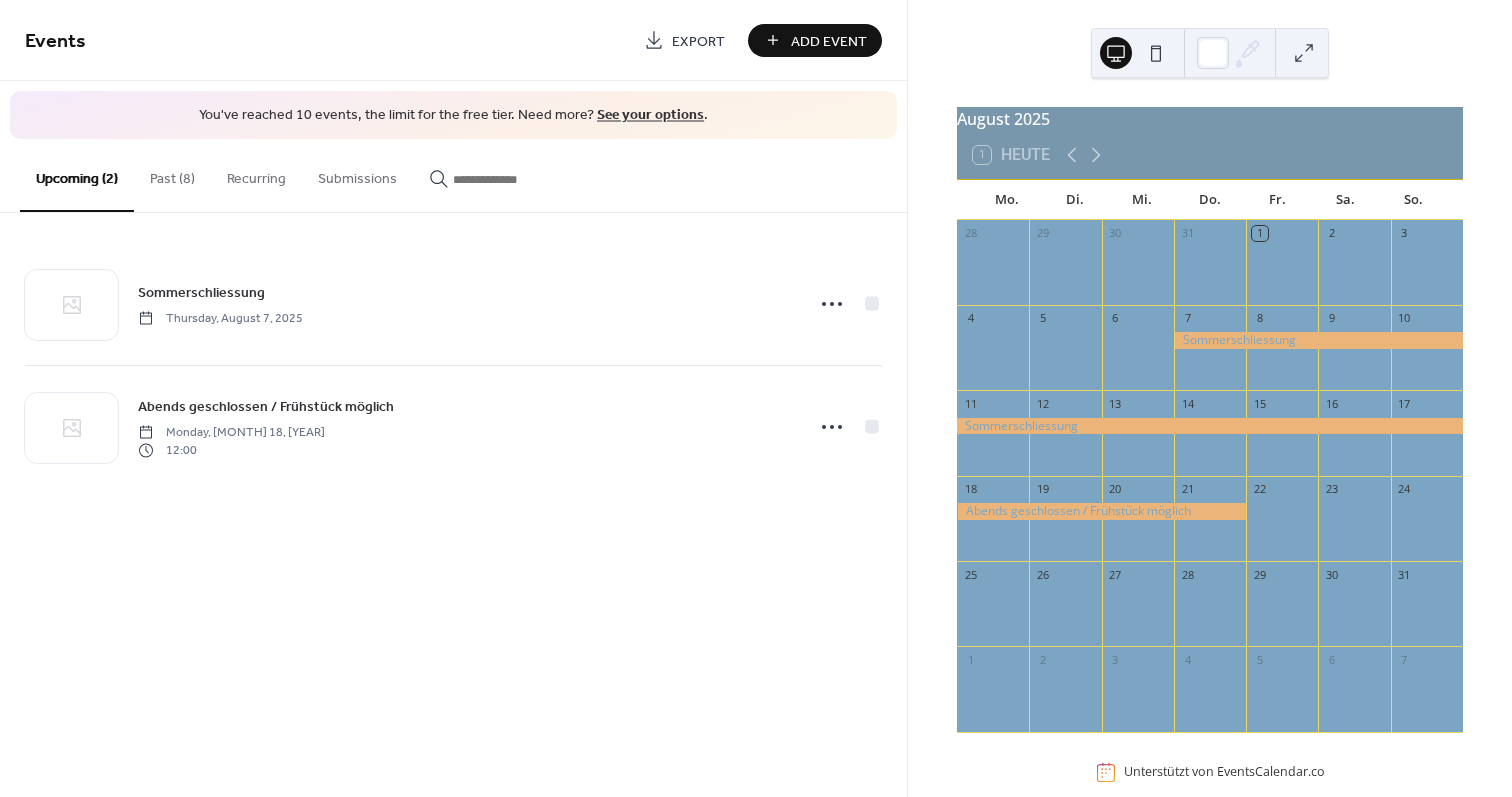click on "Add Event" at bounding box center [815, 40] 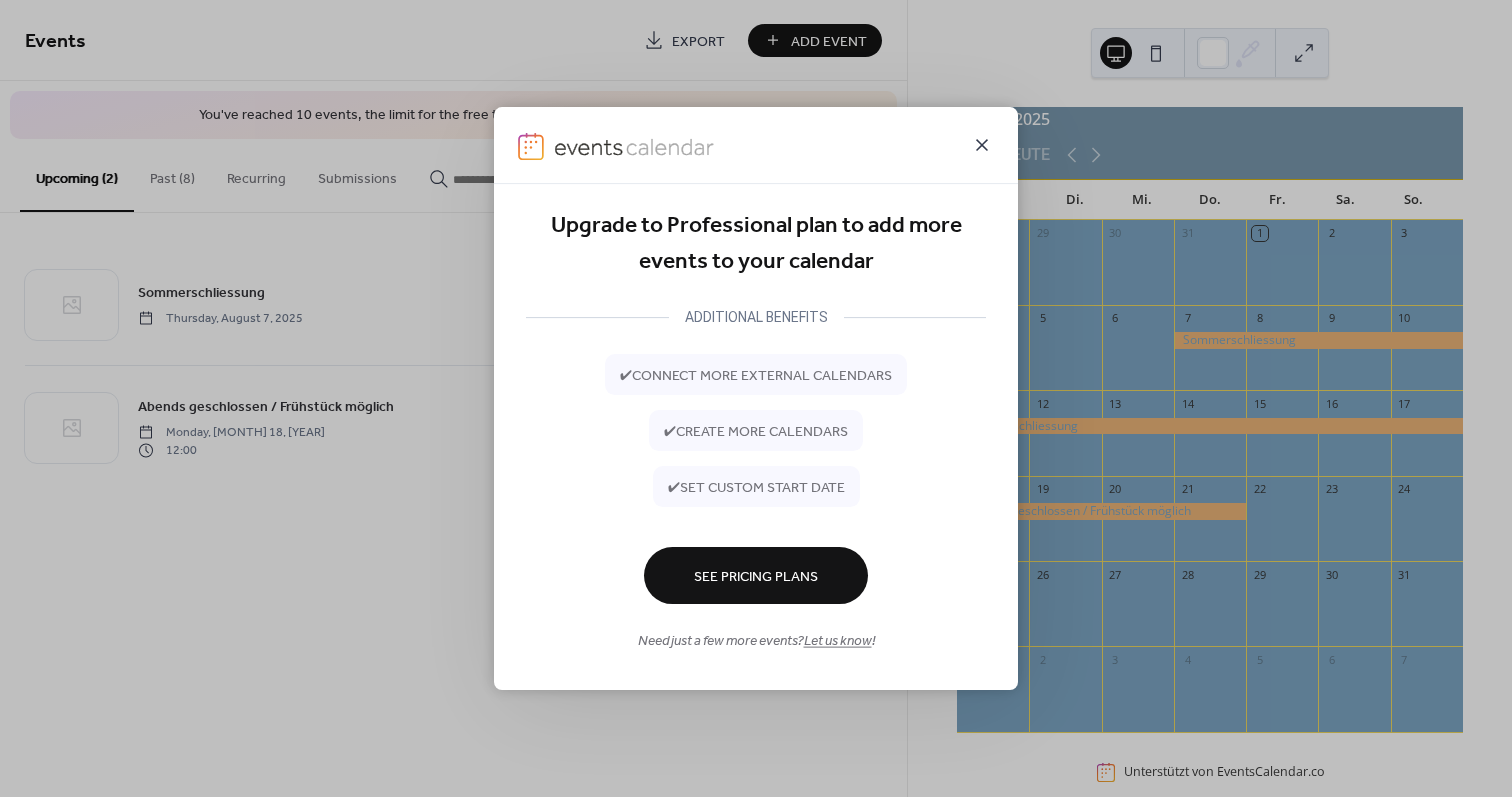 click 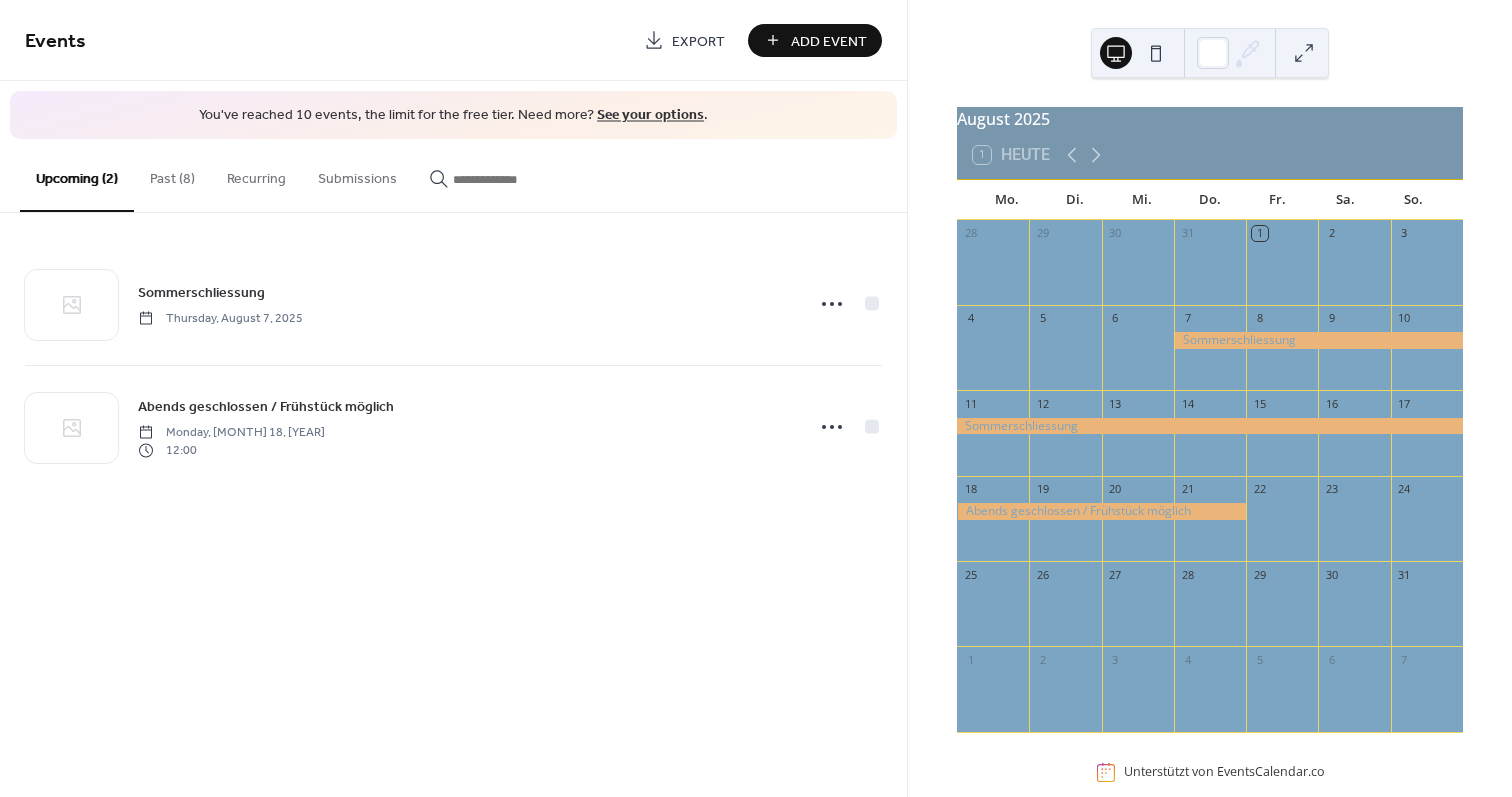 click at bounding box center [1101, 511] 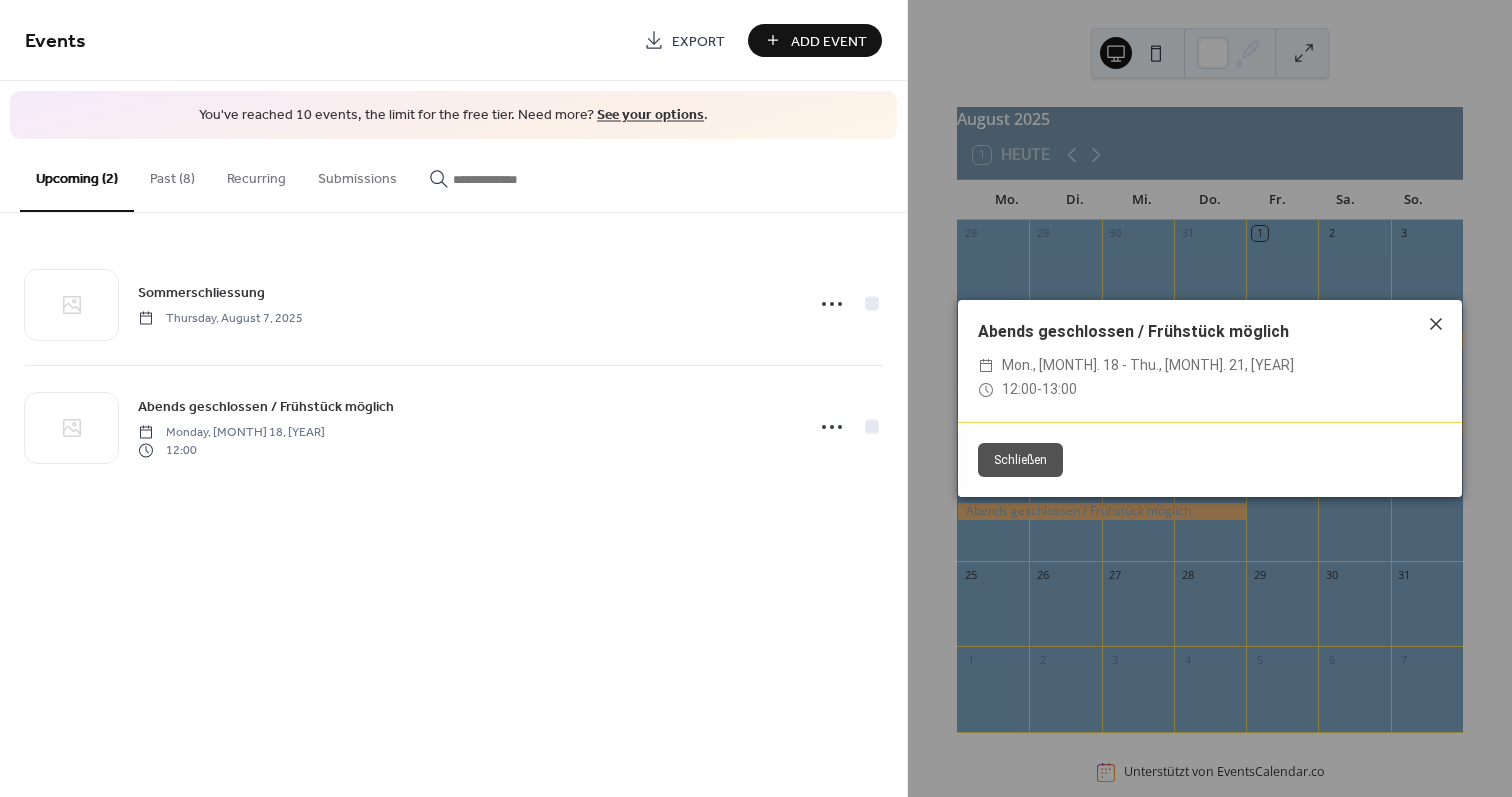 click 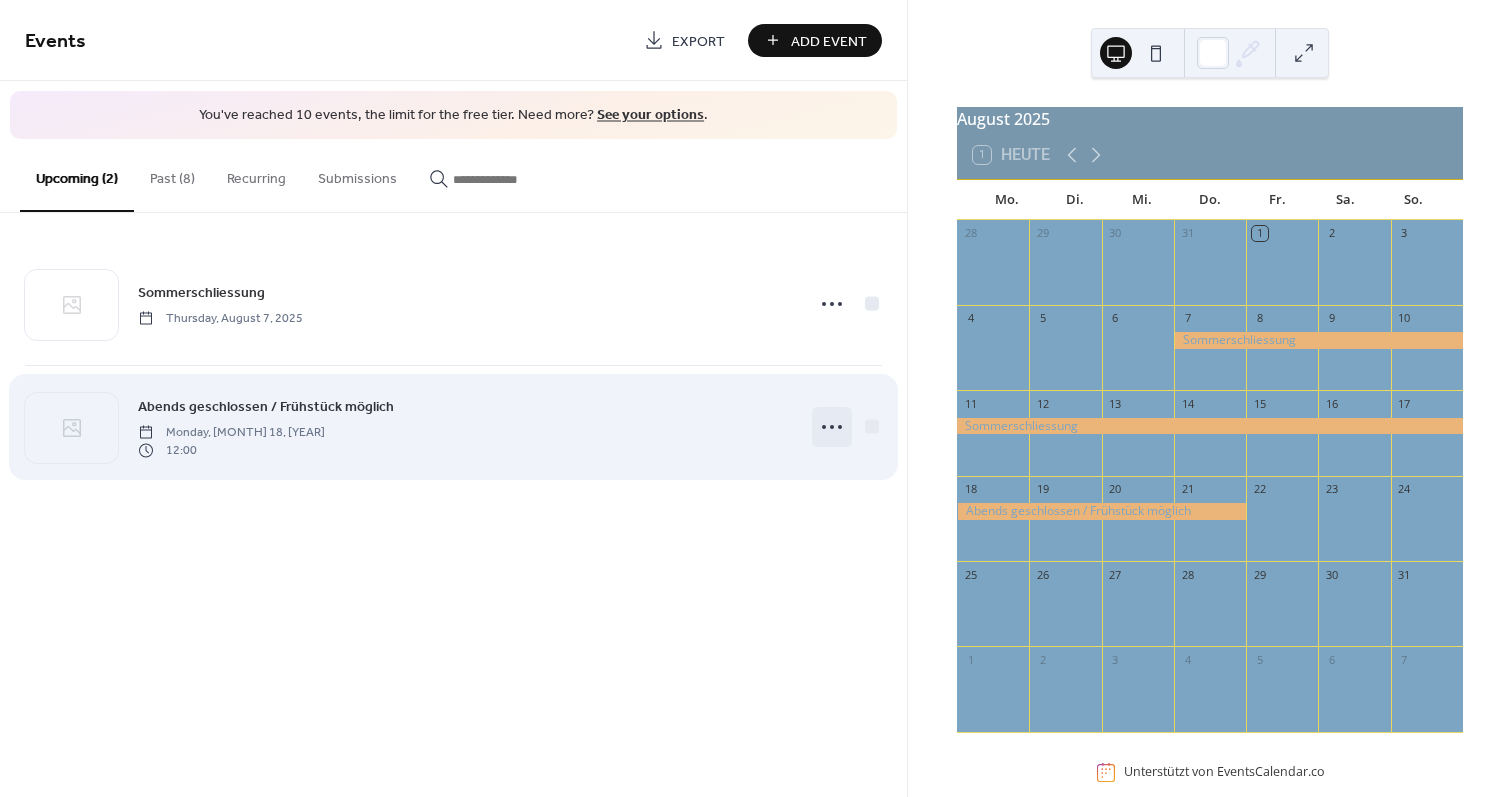 click 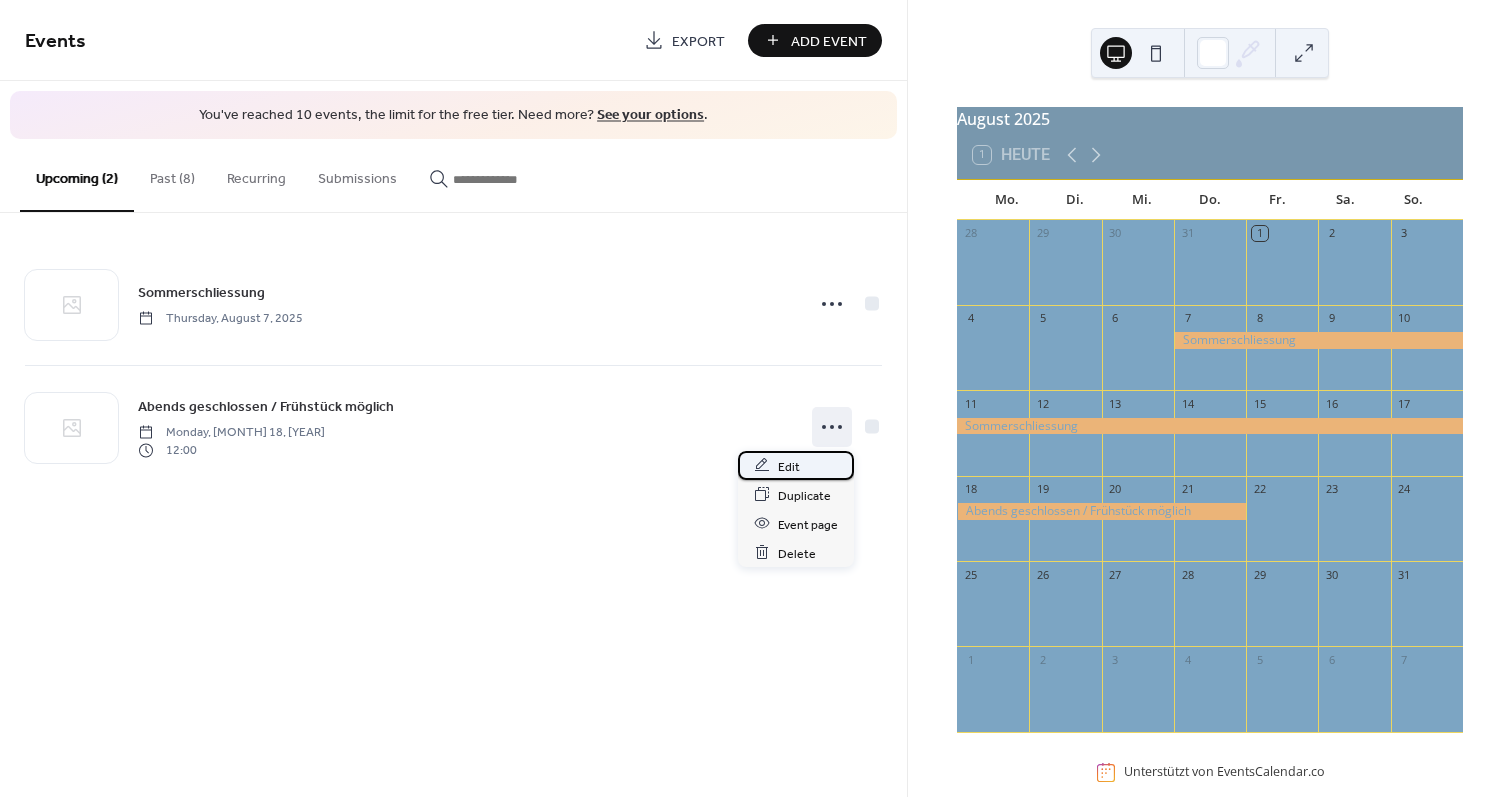 click on "Edit" at bounding box center [789, 466] 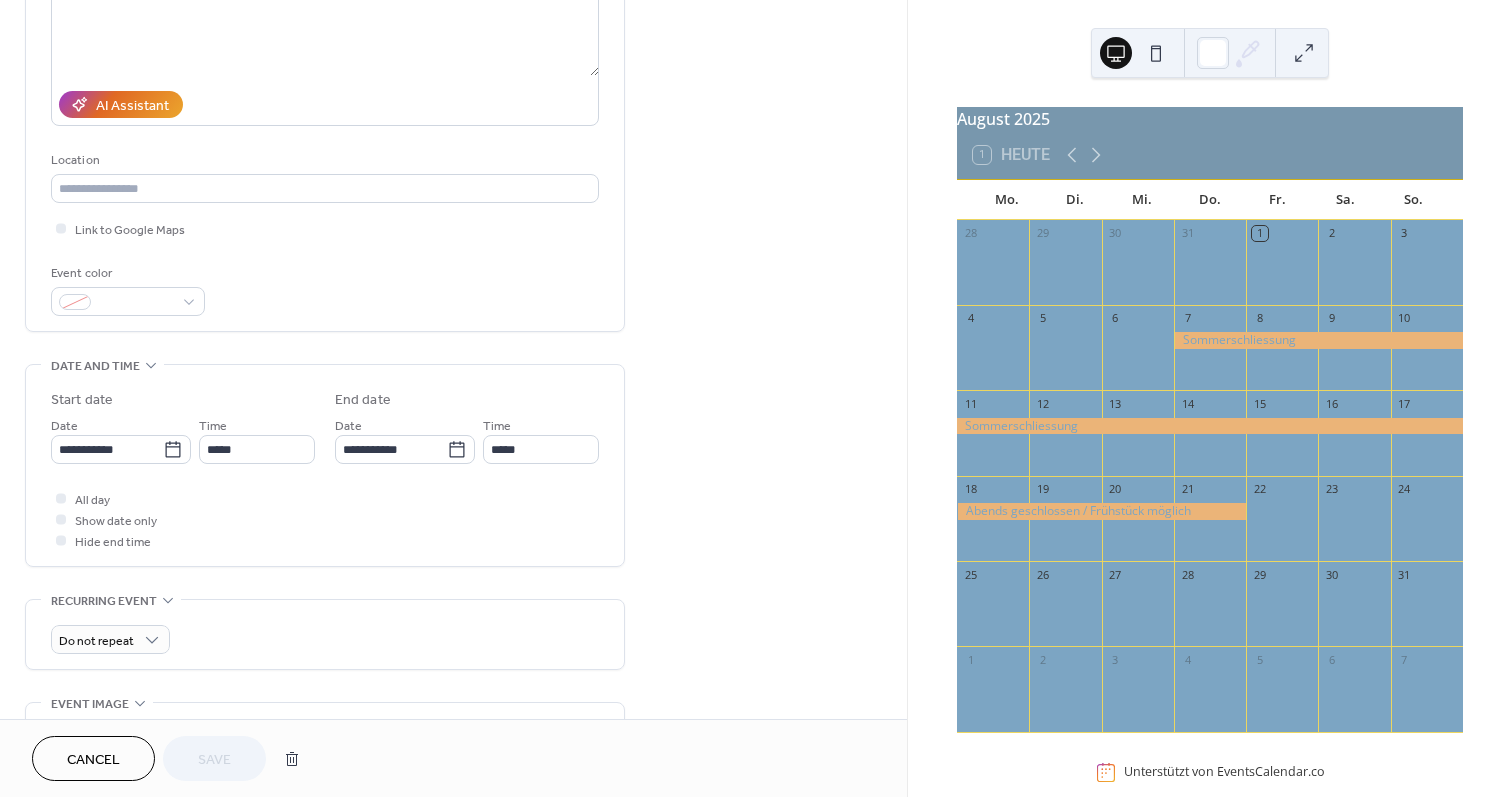 scroll, scrollTop: 360, scrollLeft: 0, axis: vertical 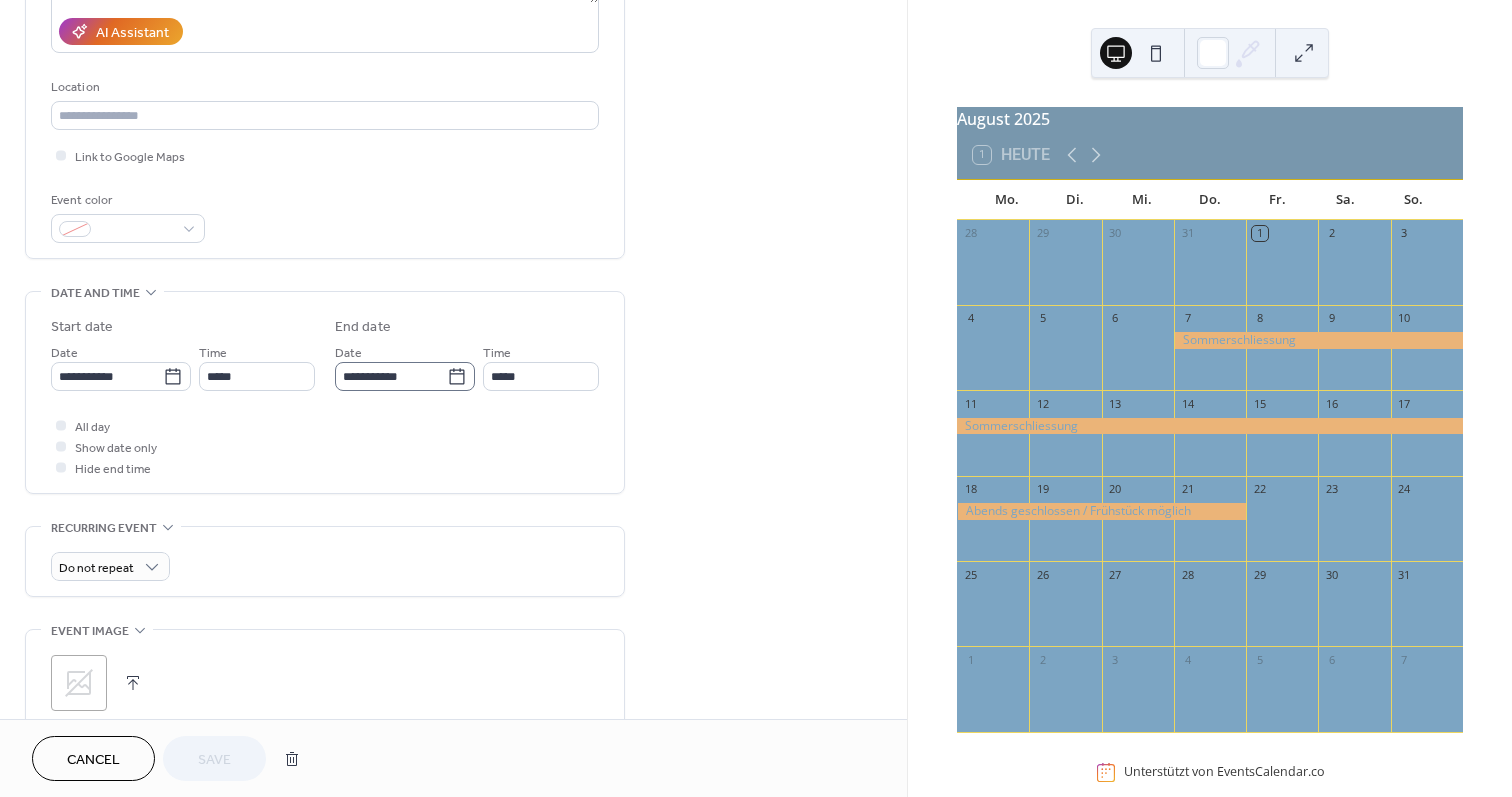 click 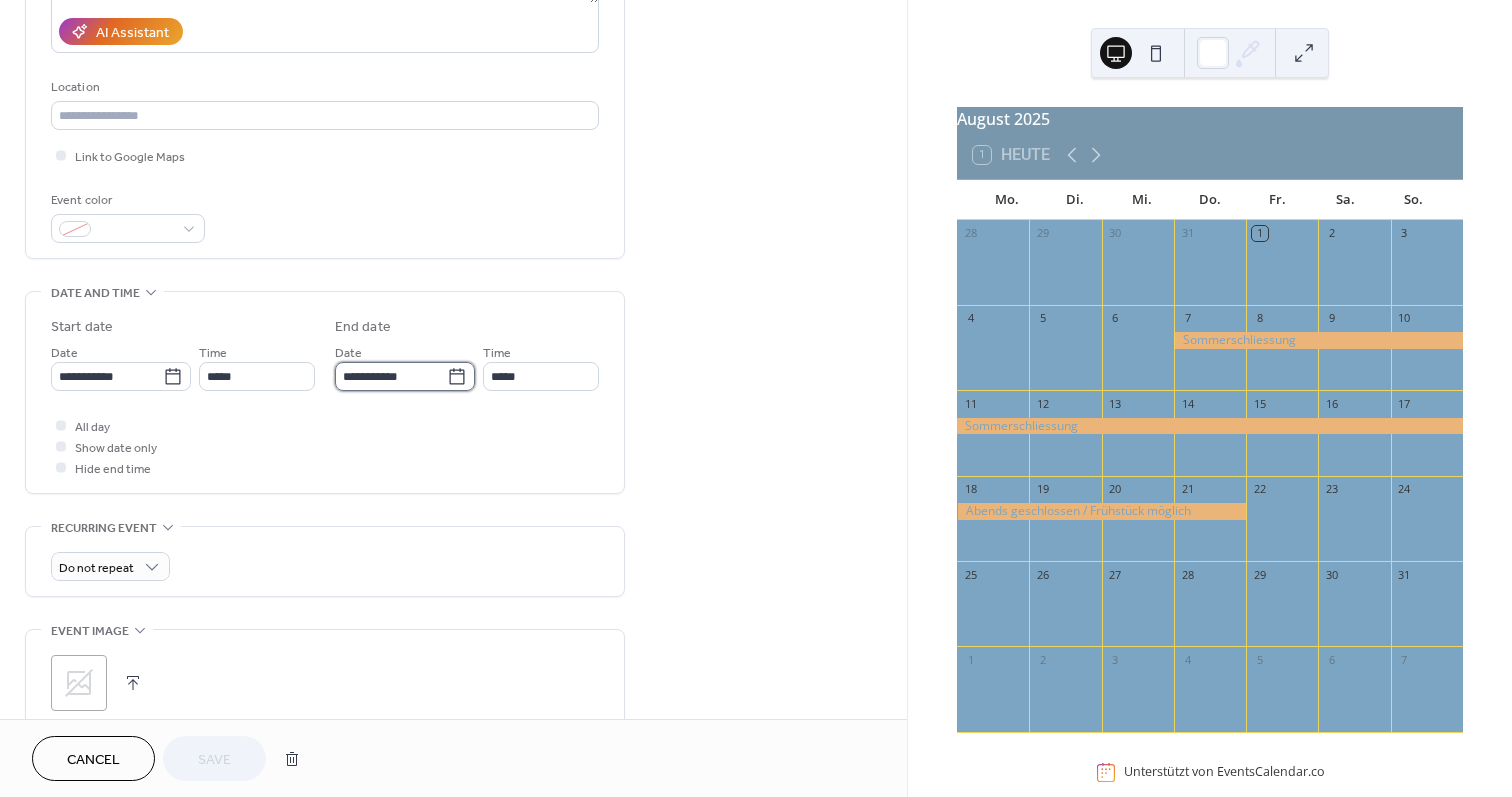 click on "**********" at bounding box center (391, 376) 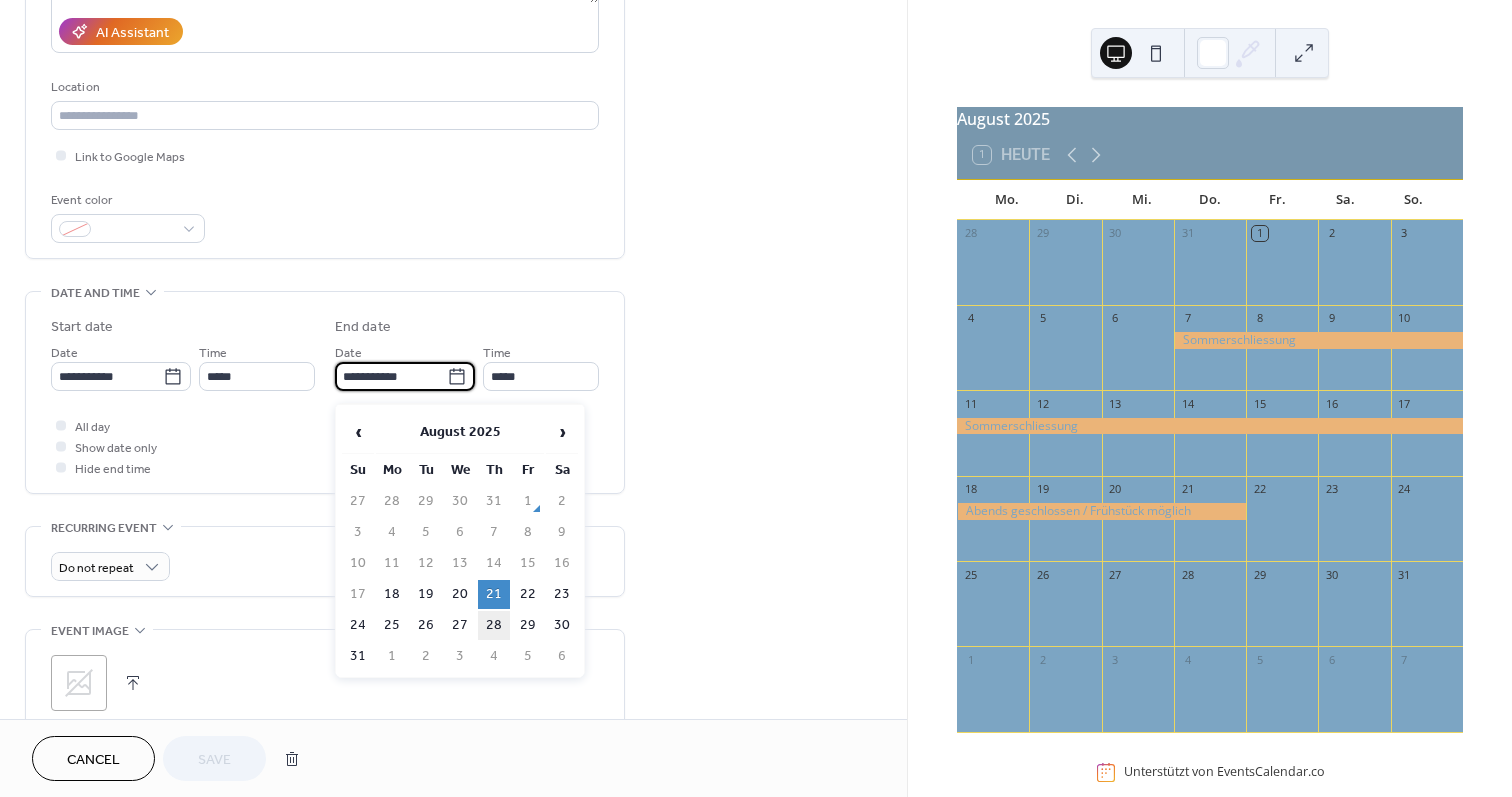 click on "28" at bounding box center (494, 625) 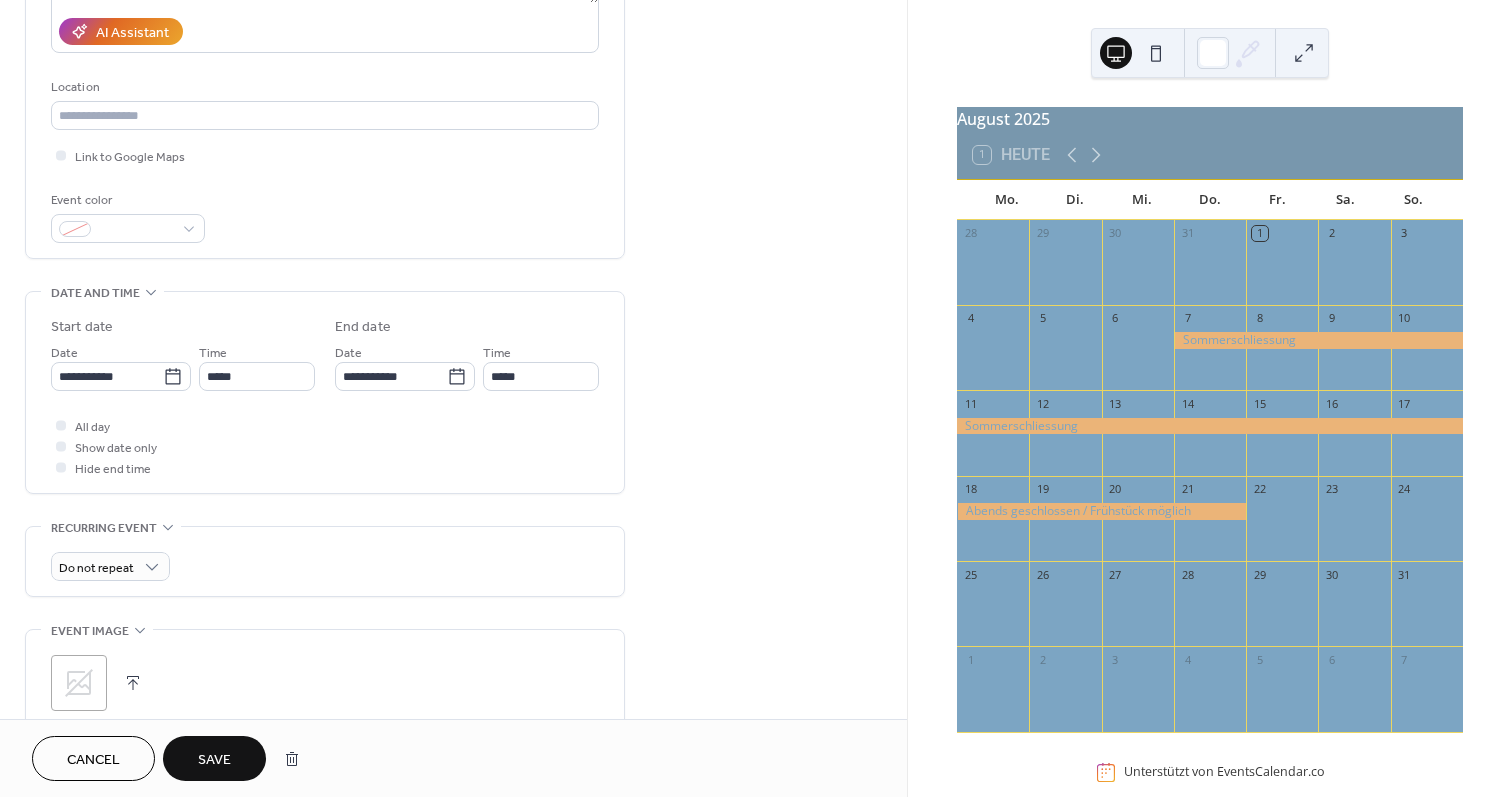 type on "**********" 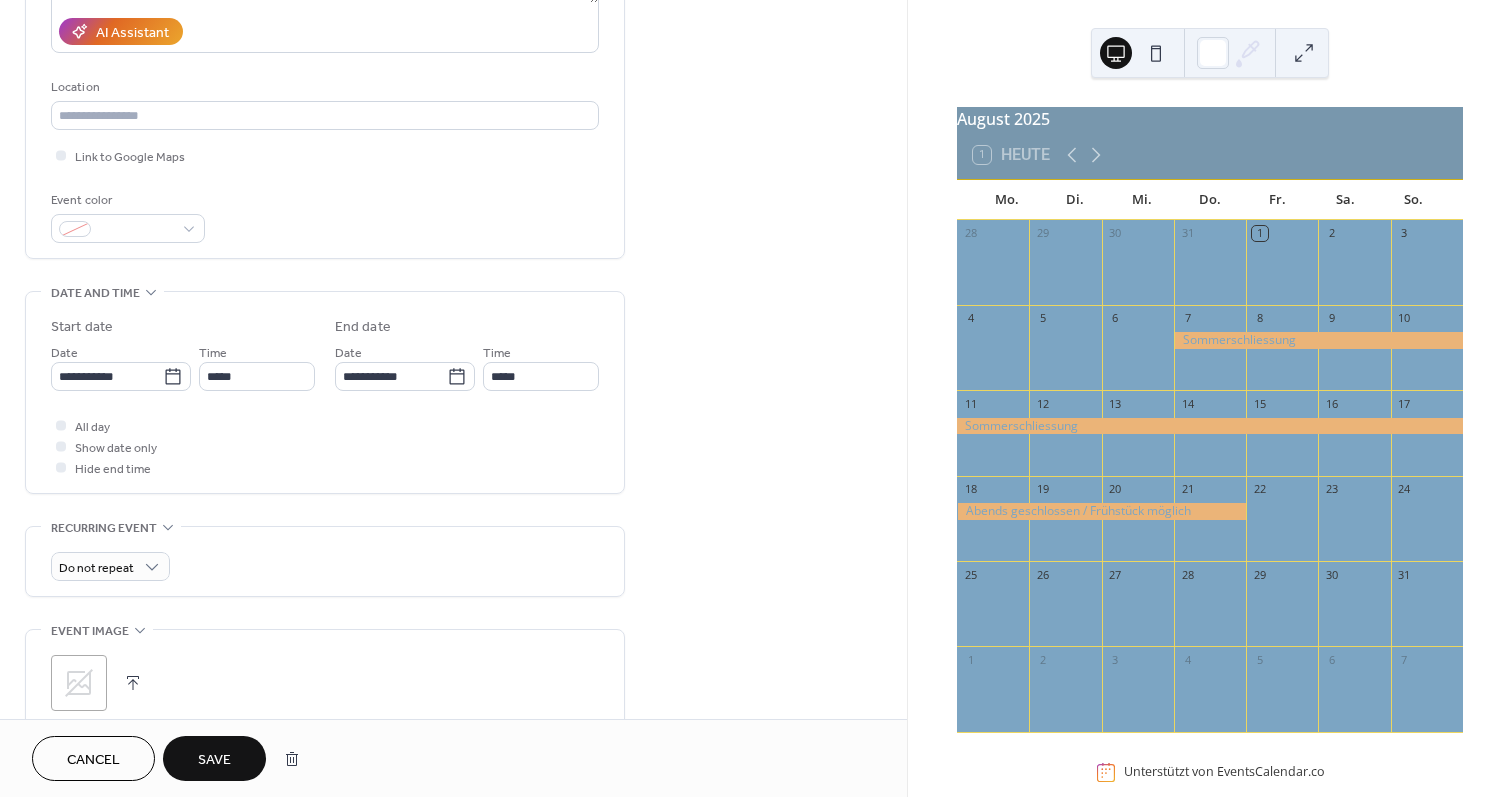 click on "Save" at bounding box center [214, 760] 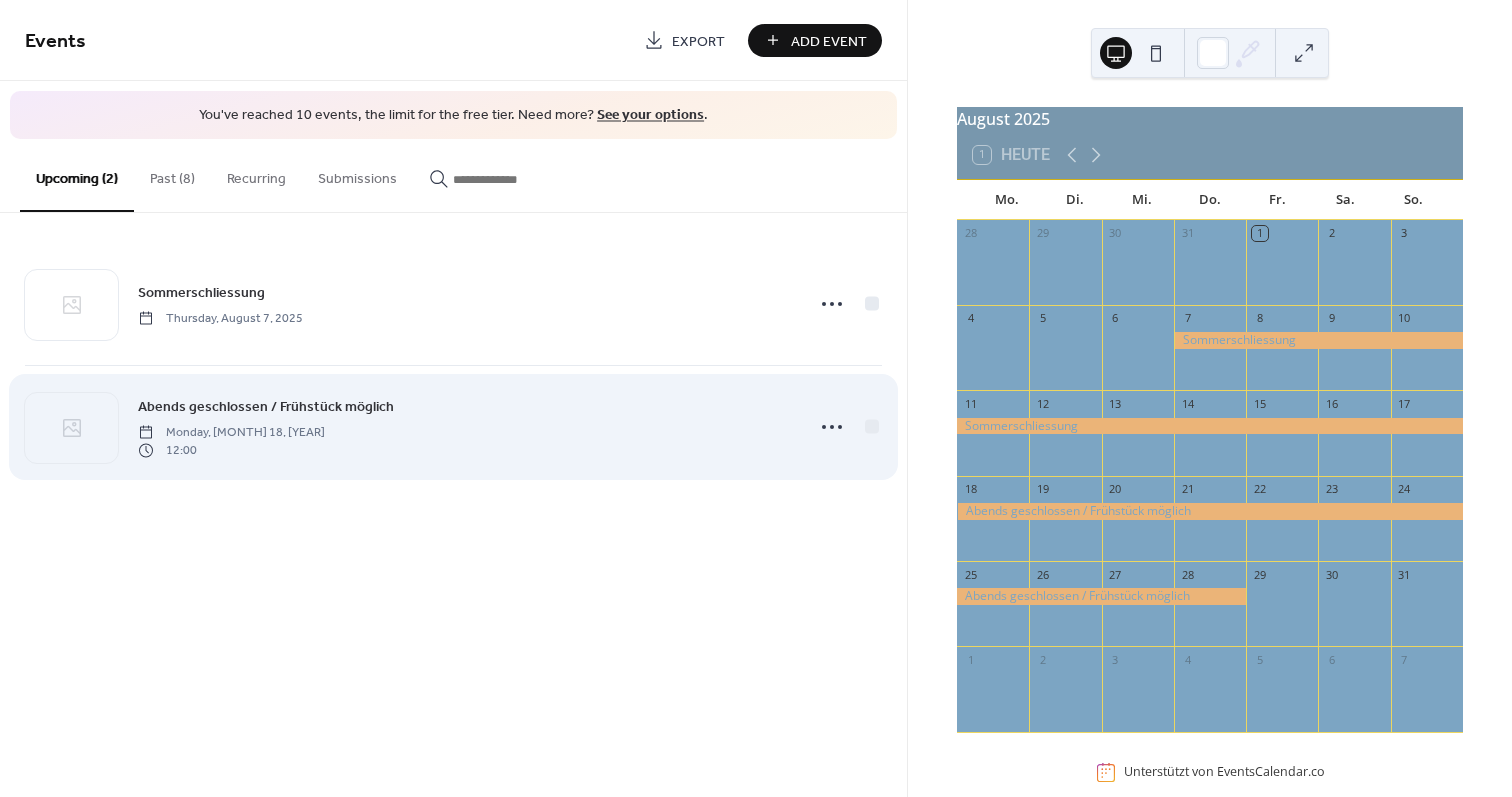 click on "Abends geschlossen /  Frühstück möglich Monday, [MONTH] 18, [YEAR] 12:00" at bounding box center [453, 427] 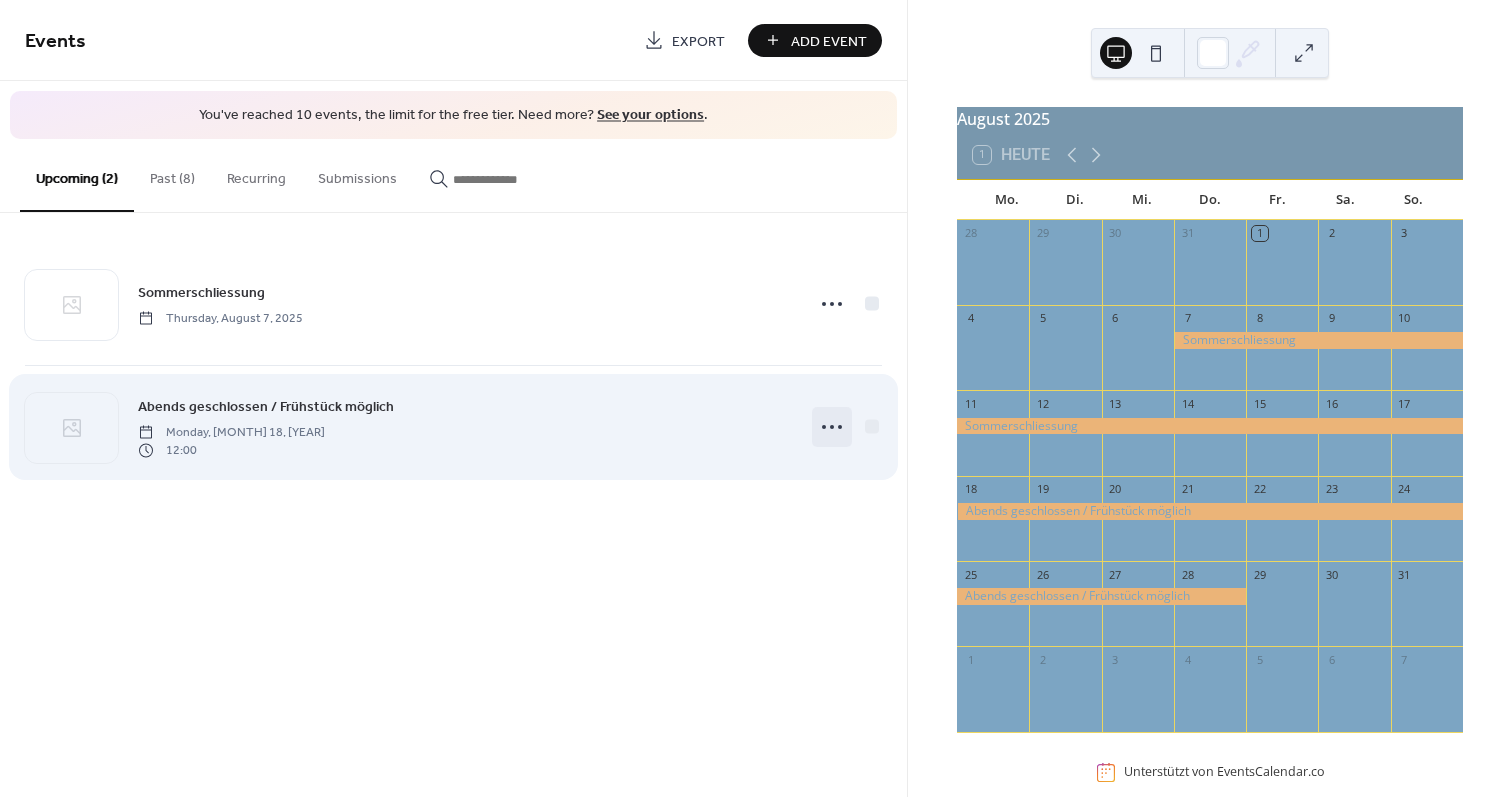 click 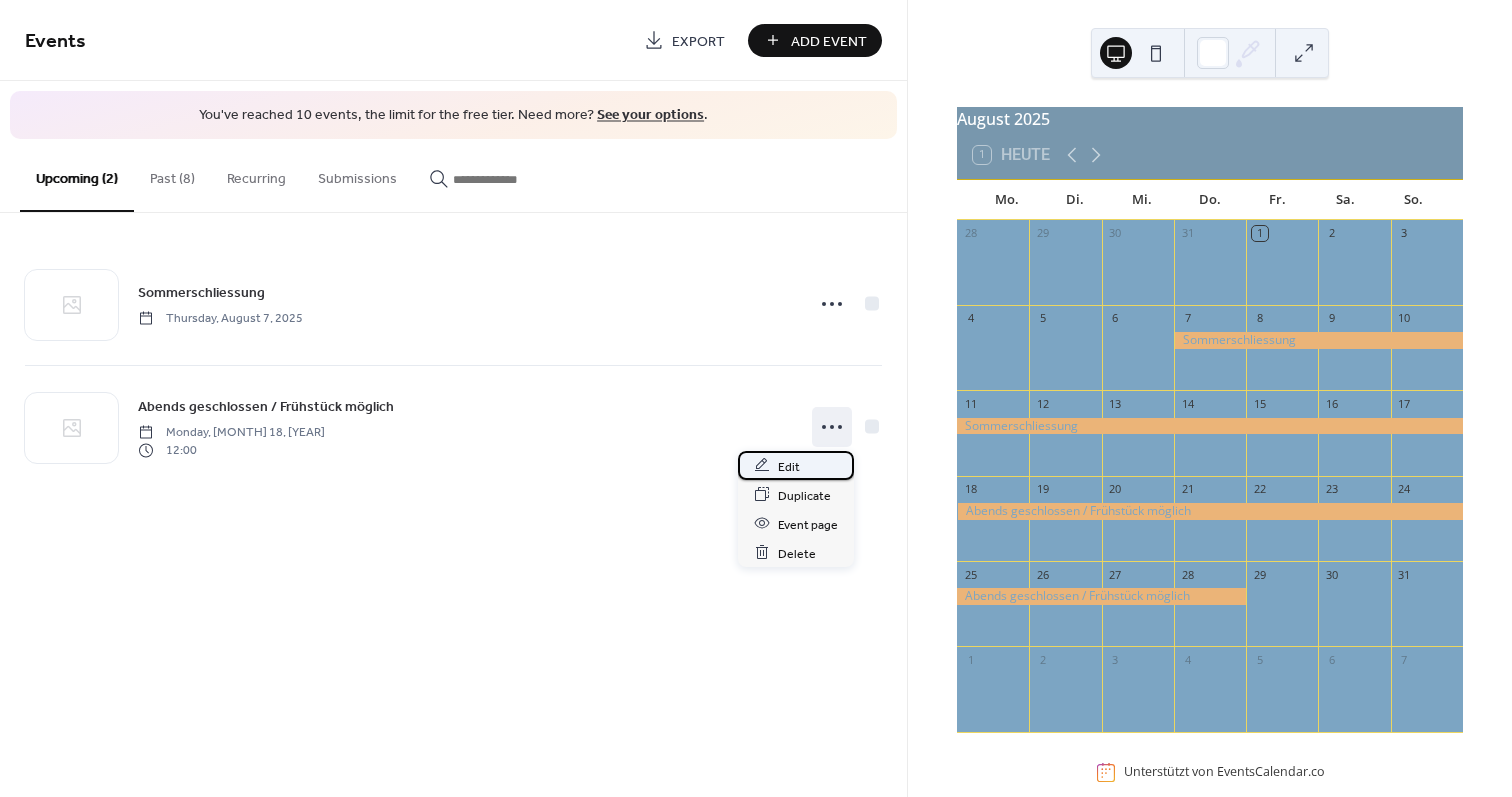 click on "Edit" at bounding box center [789, 466] 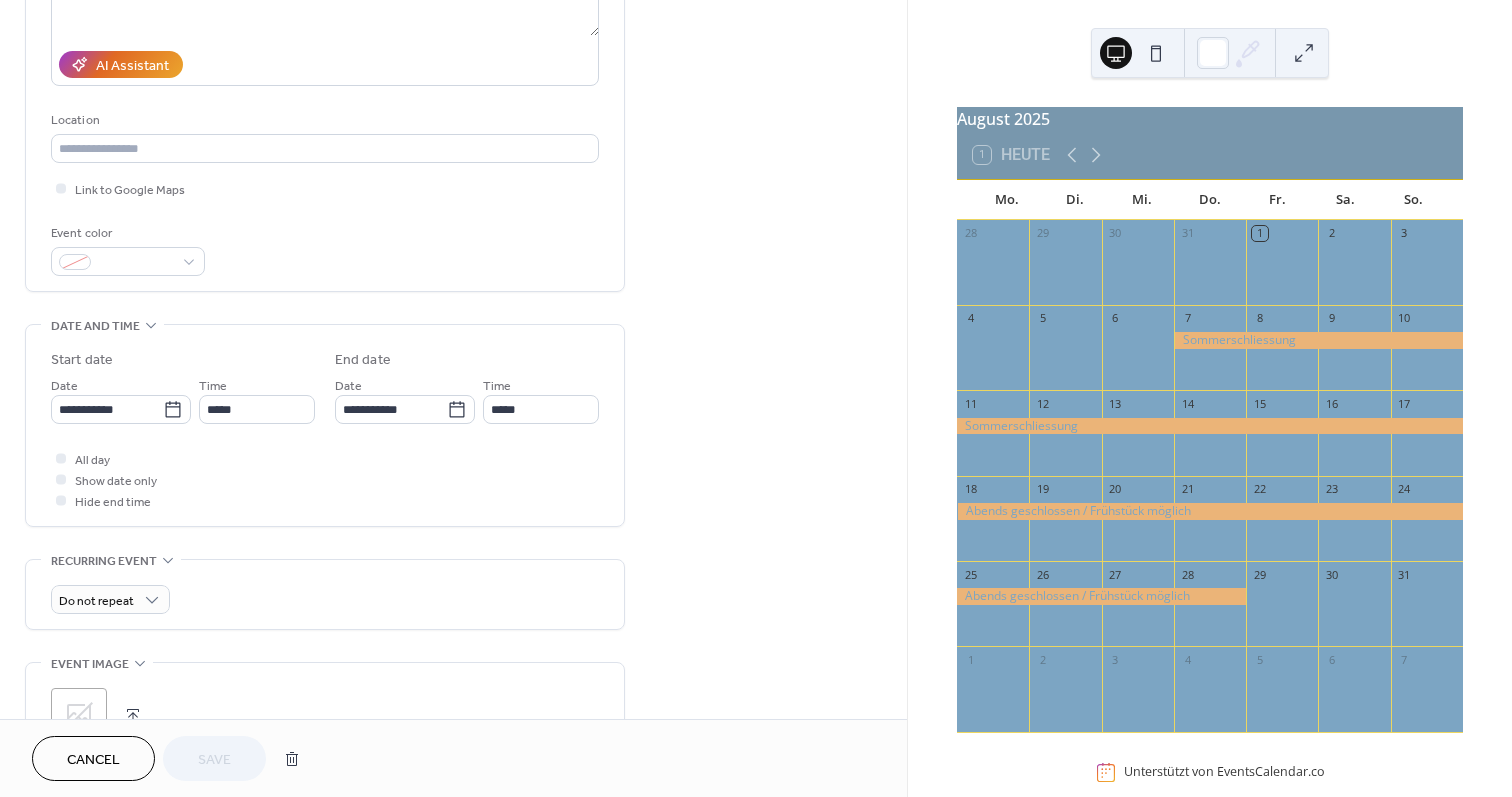 scroll, scrollTop: 360, scrollLeft: 0, axis: vertical 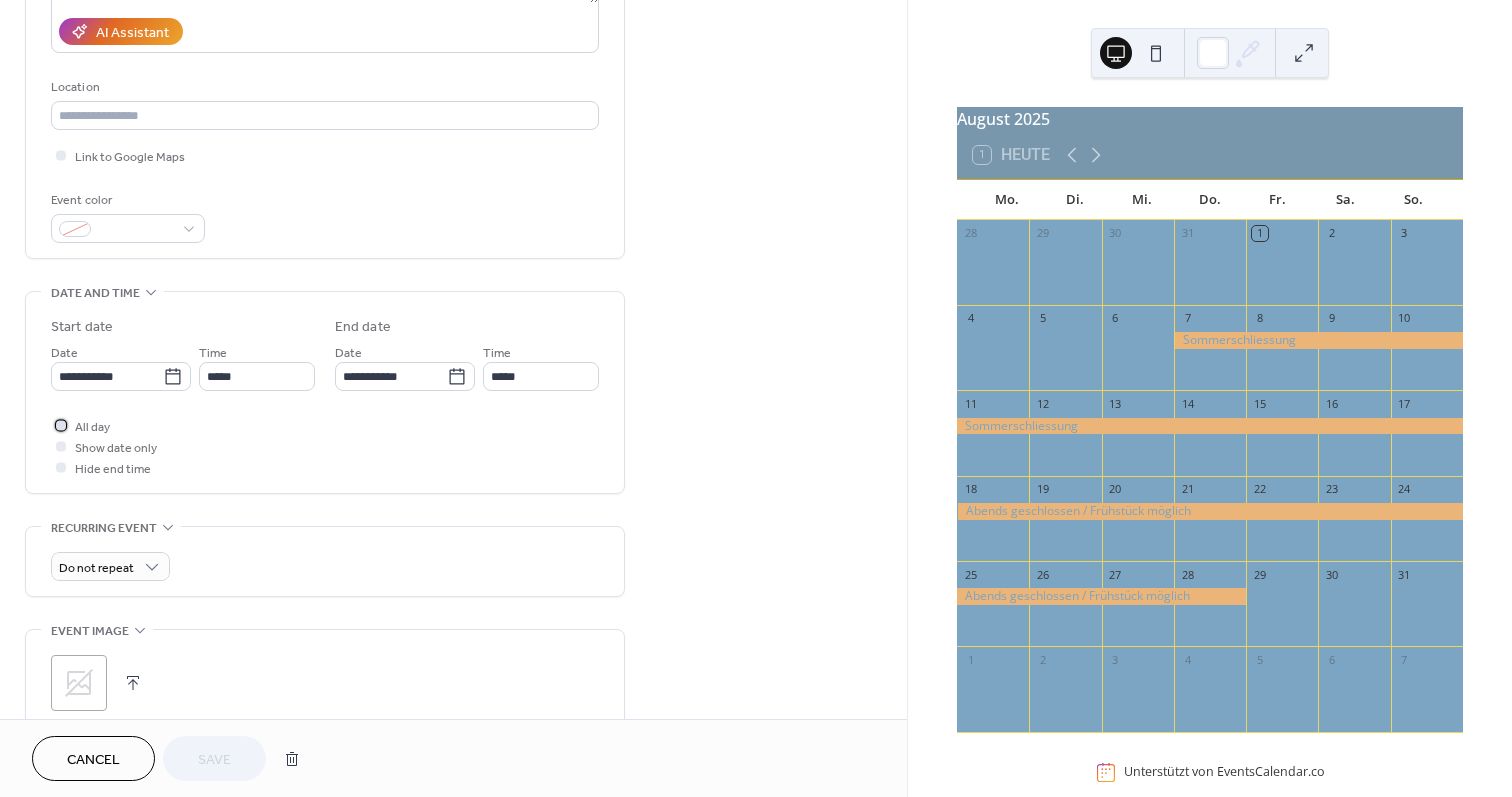 click at bounding box center (61, 425) 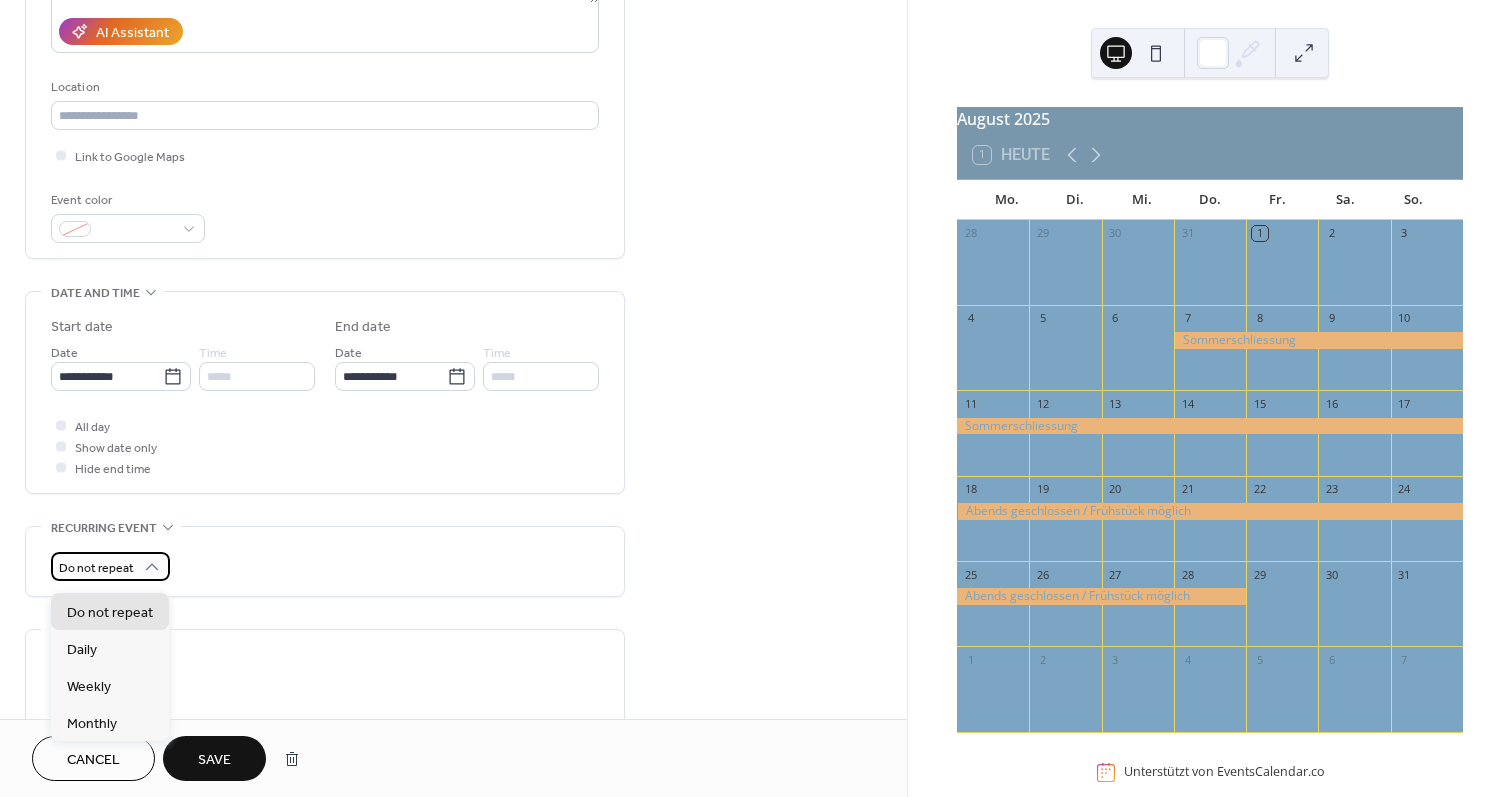 click 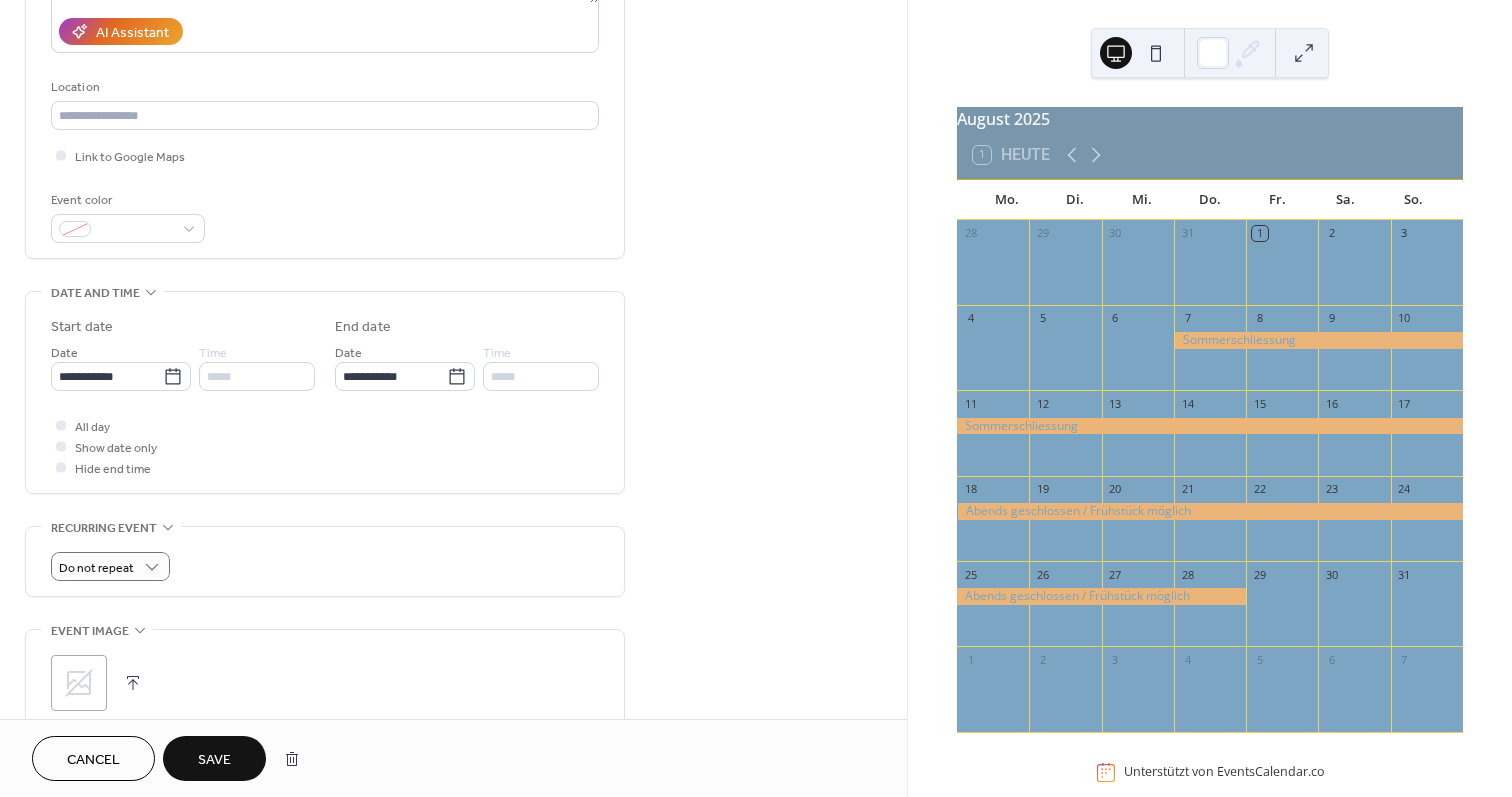 click on "**********" at bounding box center (325, 350) 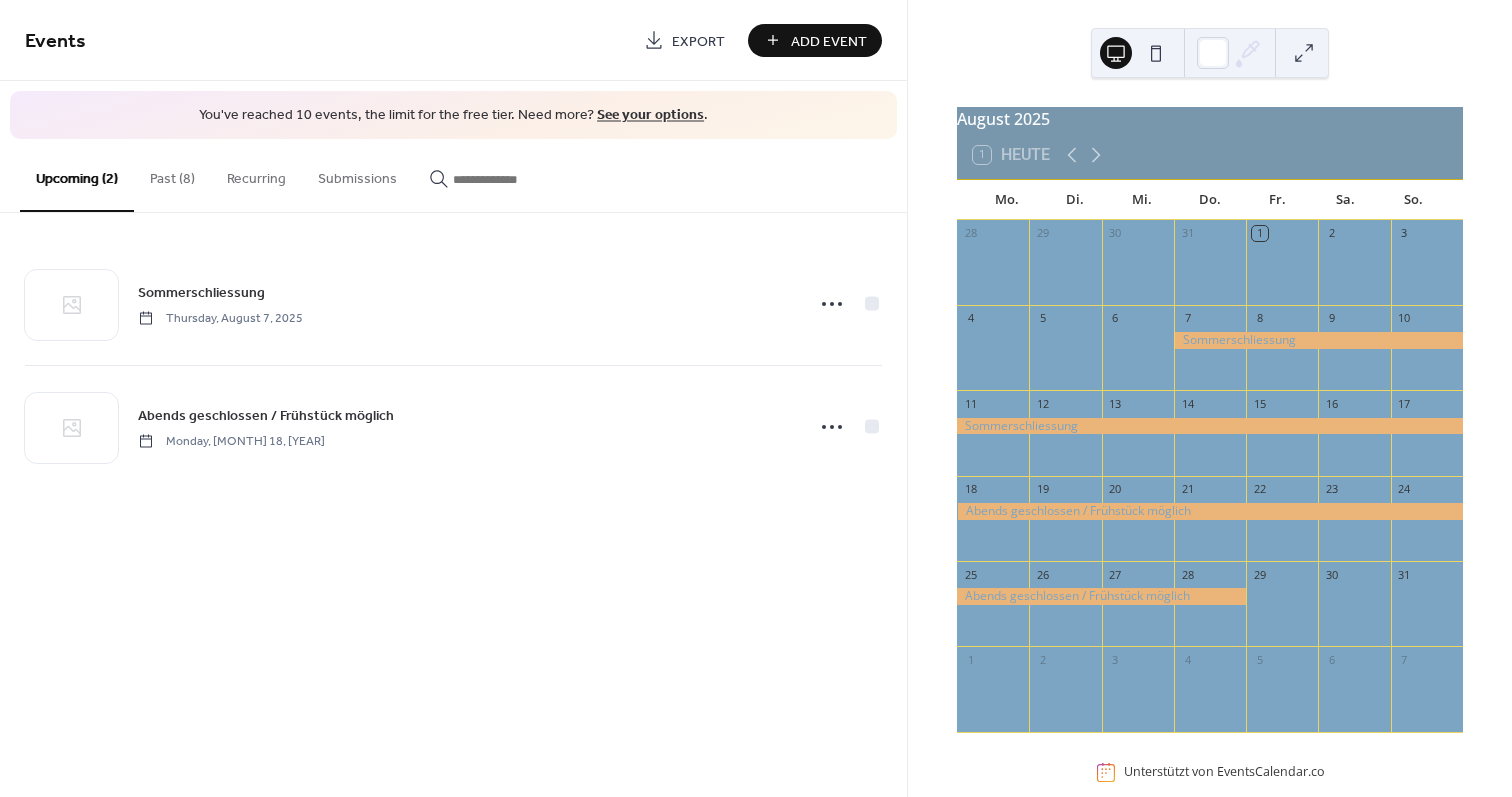 click at bounding box center (1210, 511) 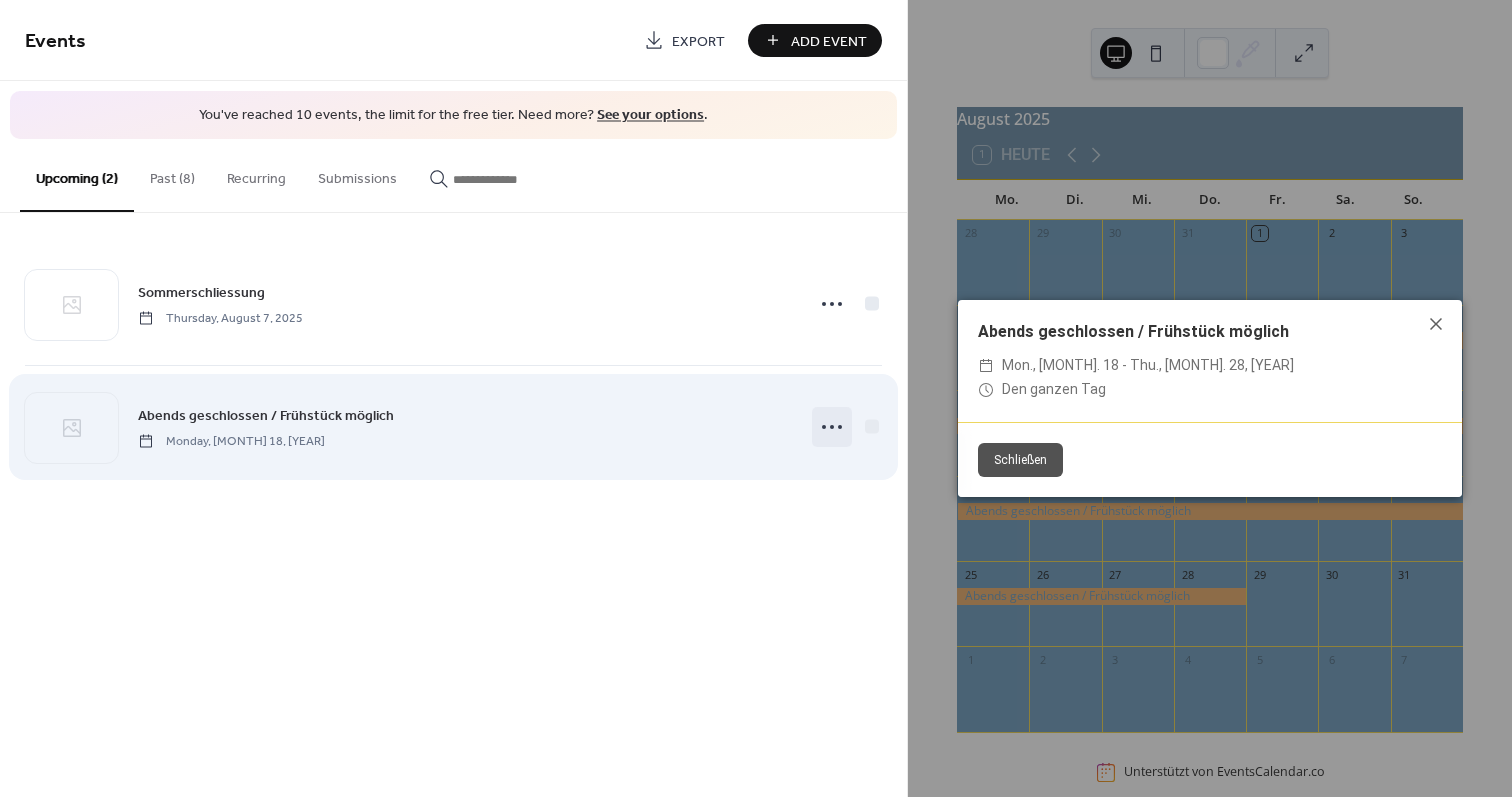 click 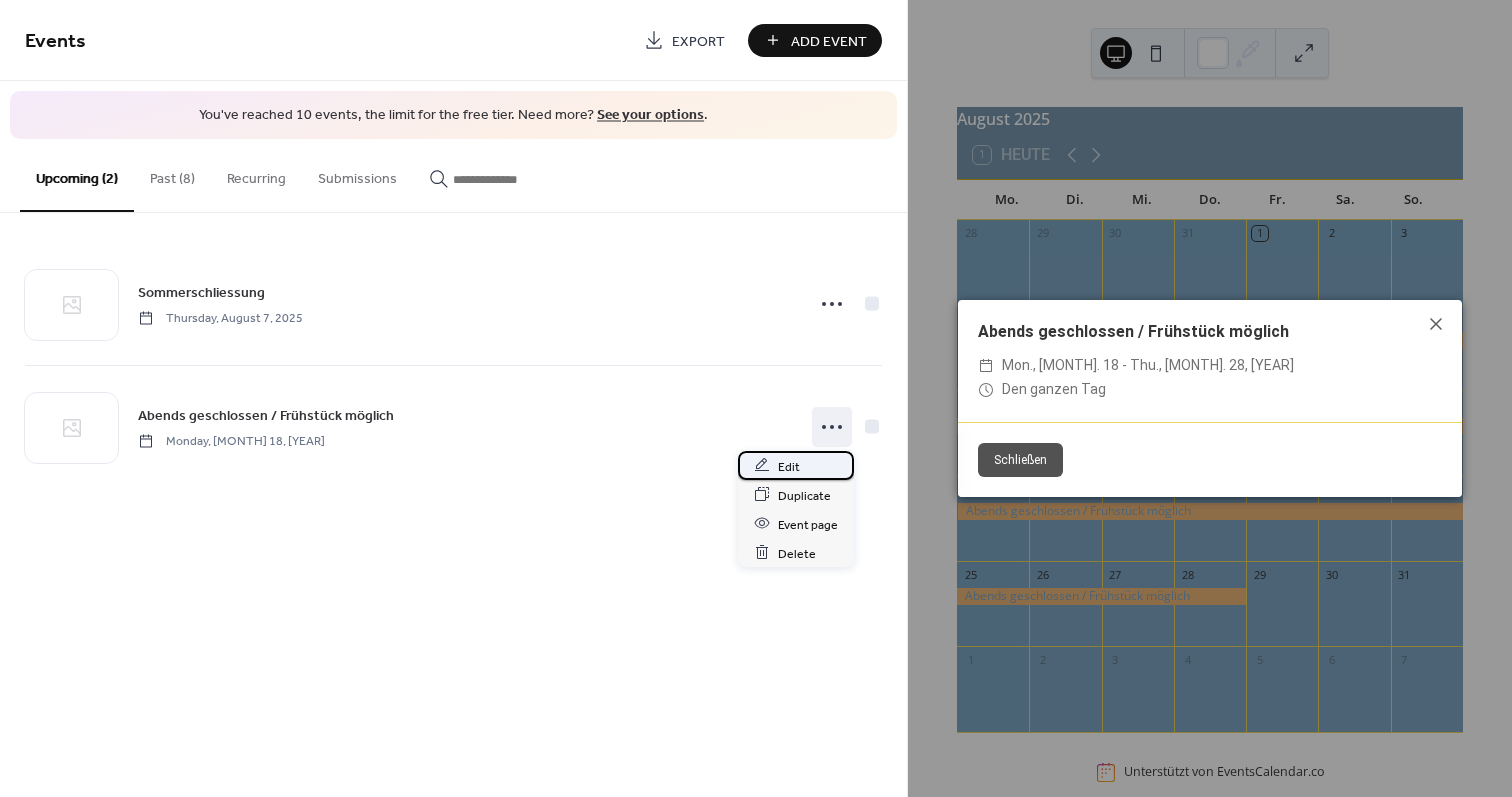 click on "Edit" at bounding box center (789, 466) 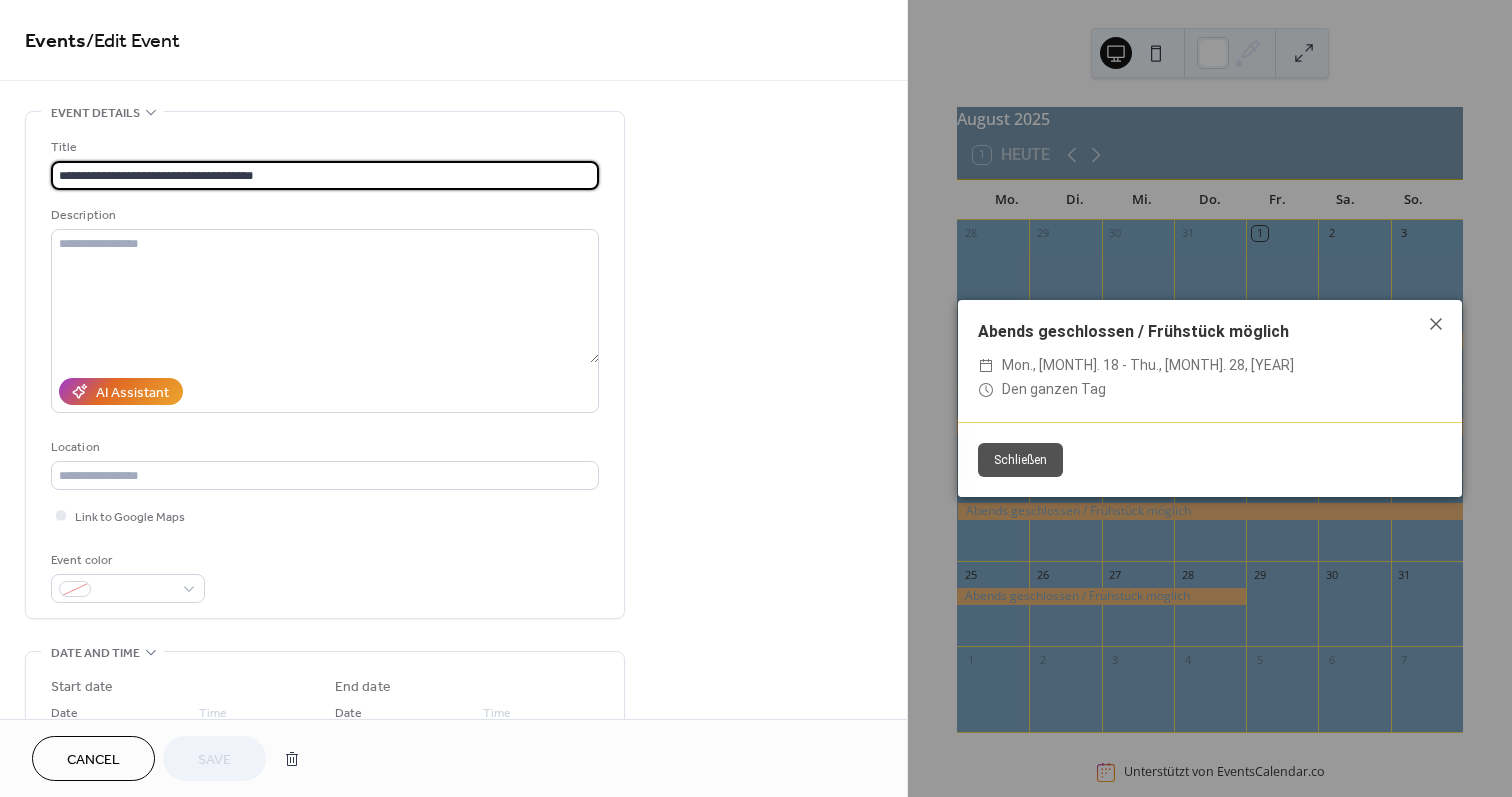 click on "**********" at bounding box center (325, 175) 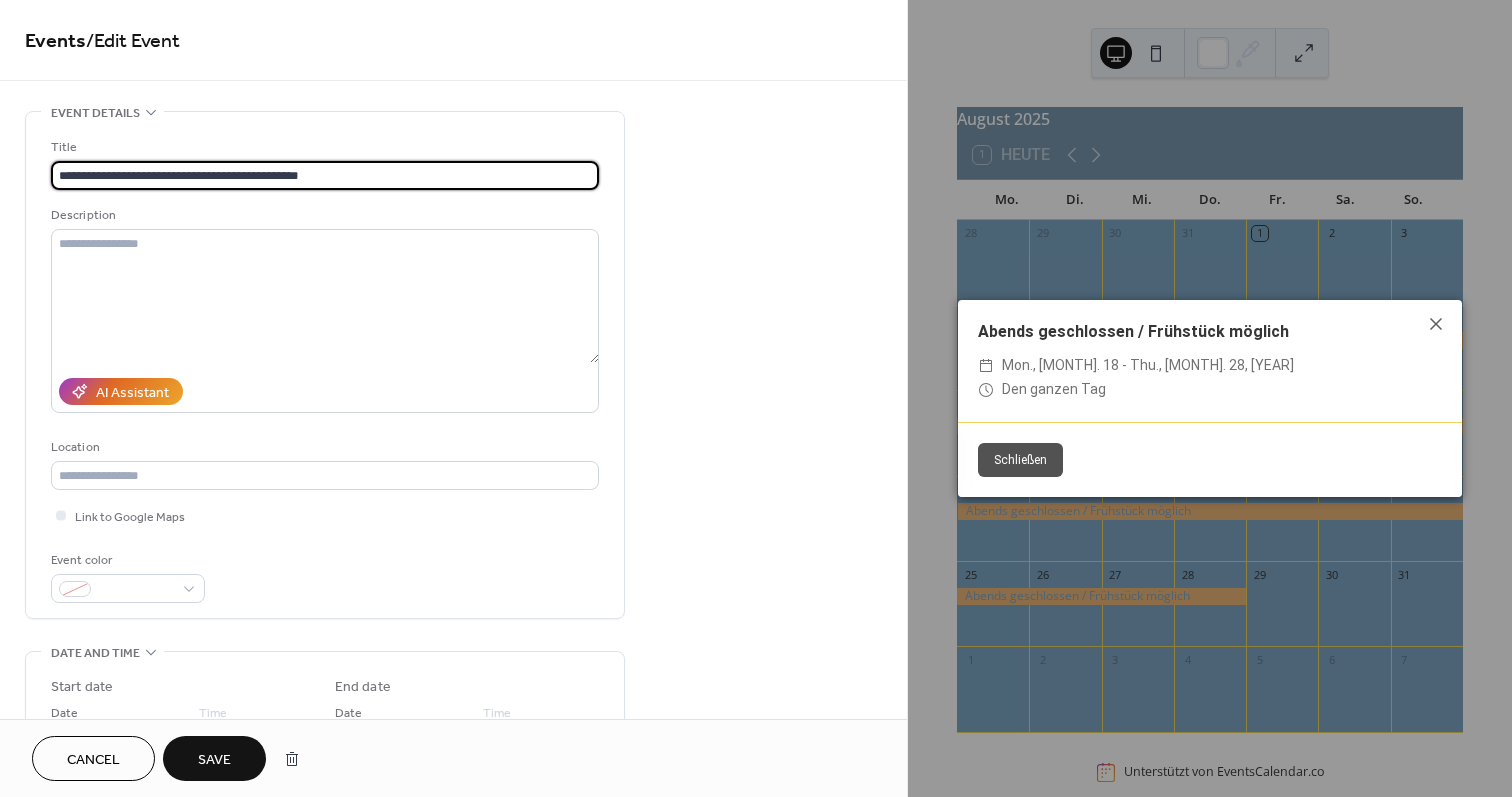 type on "**********" 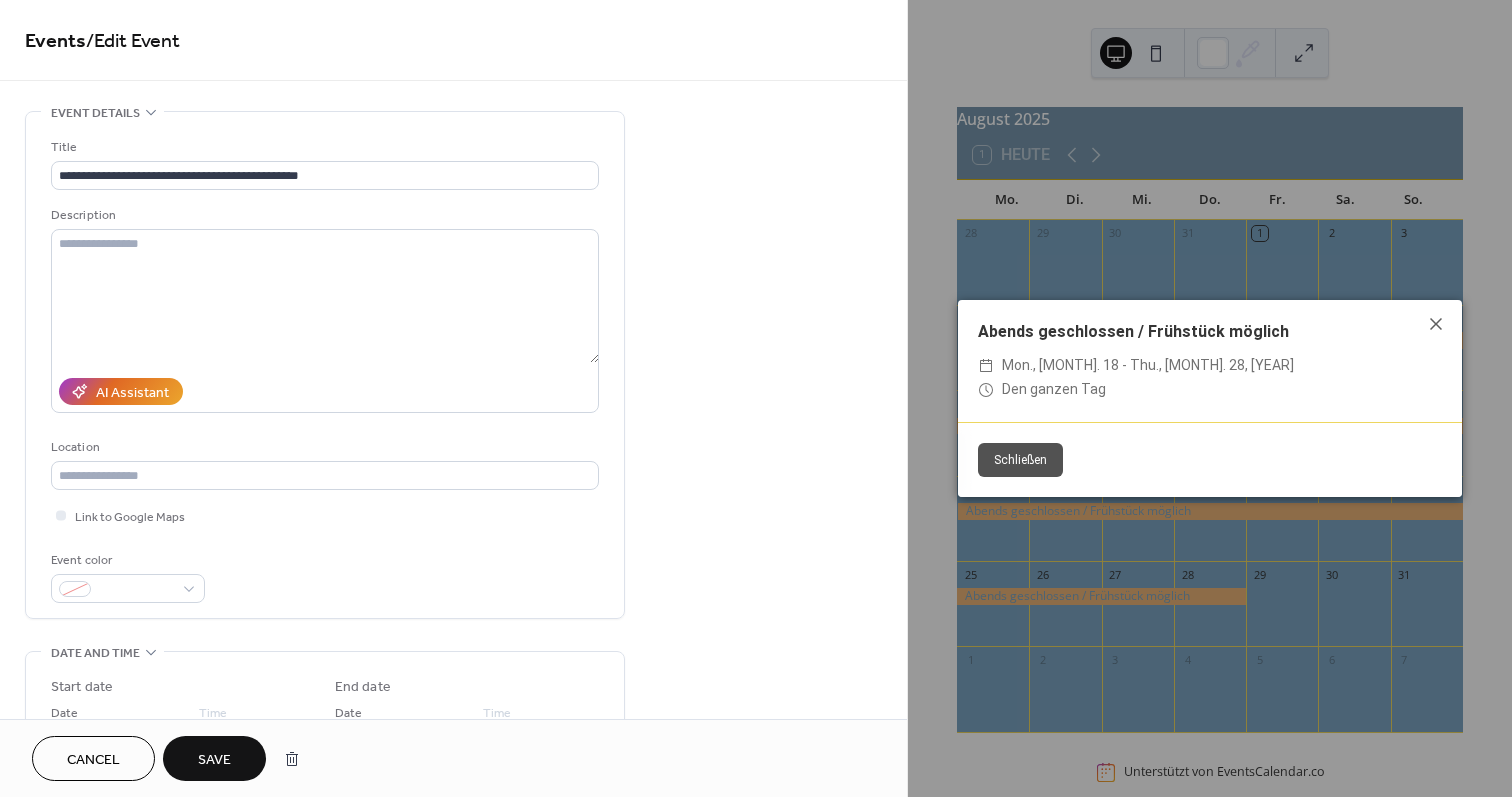 click on "Save" at bounding box center [214, 760] 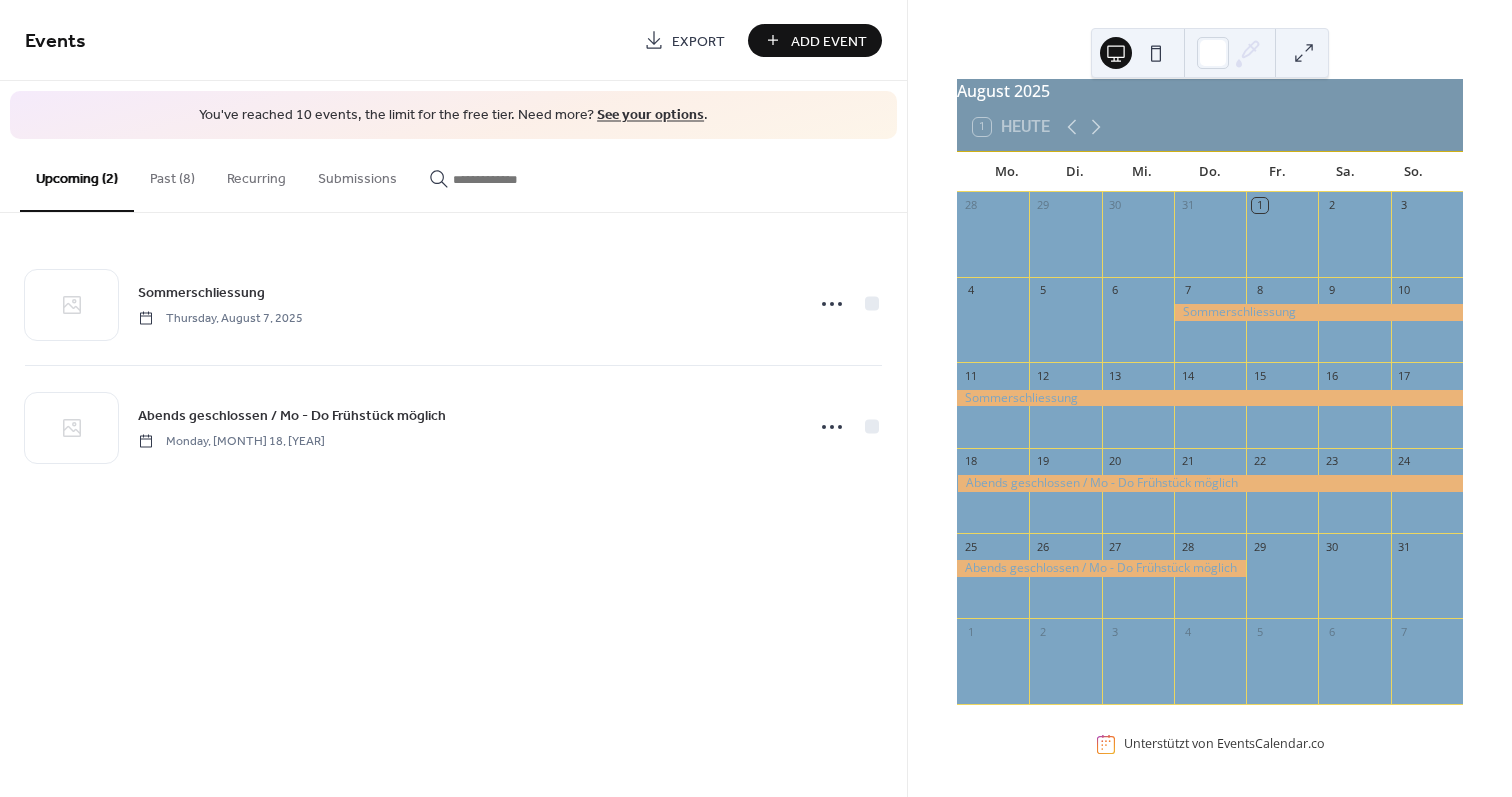scroll, scrollTop: 0, scrollLeft: 0, axis: both 